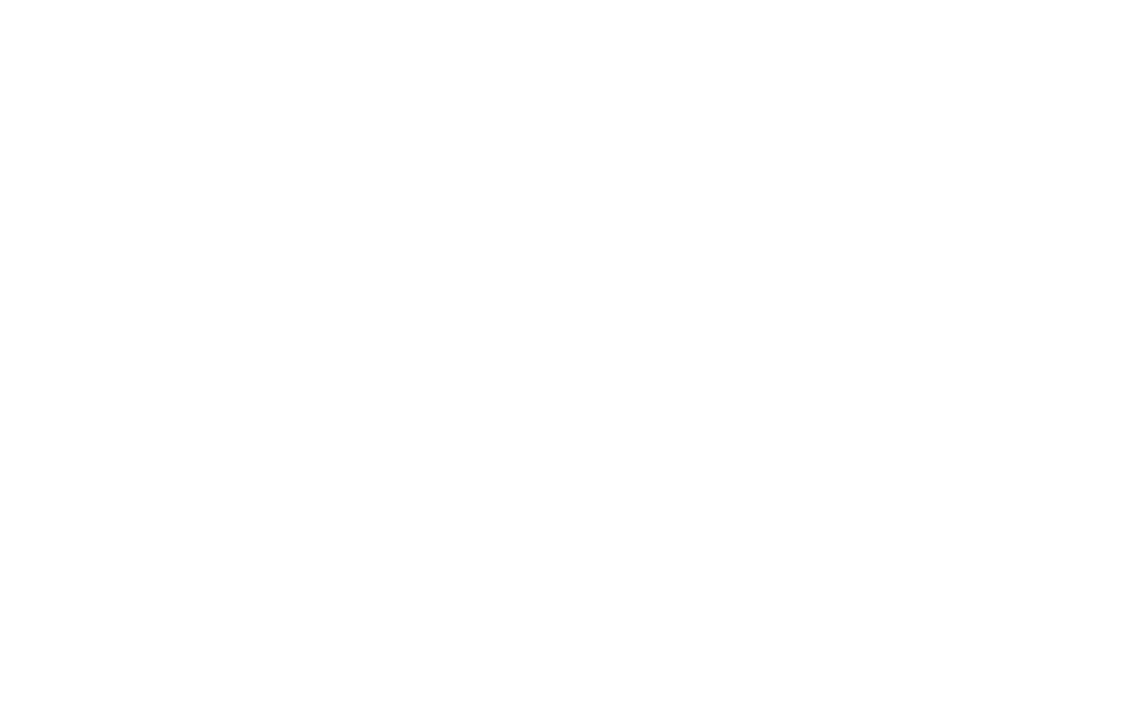 scroll, scrollTop: 0, scrollLeft: 0, axis: both 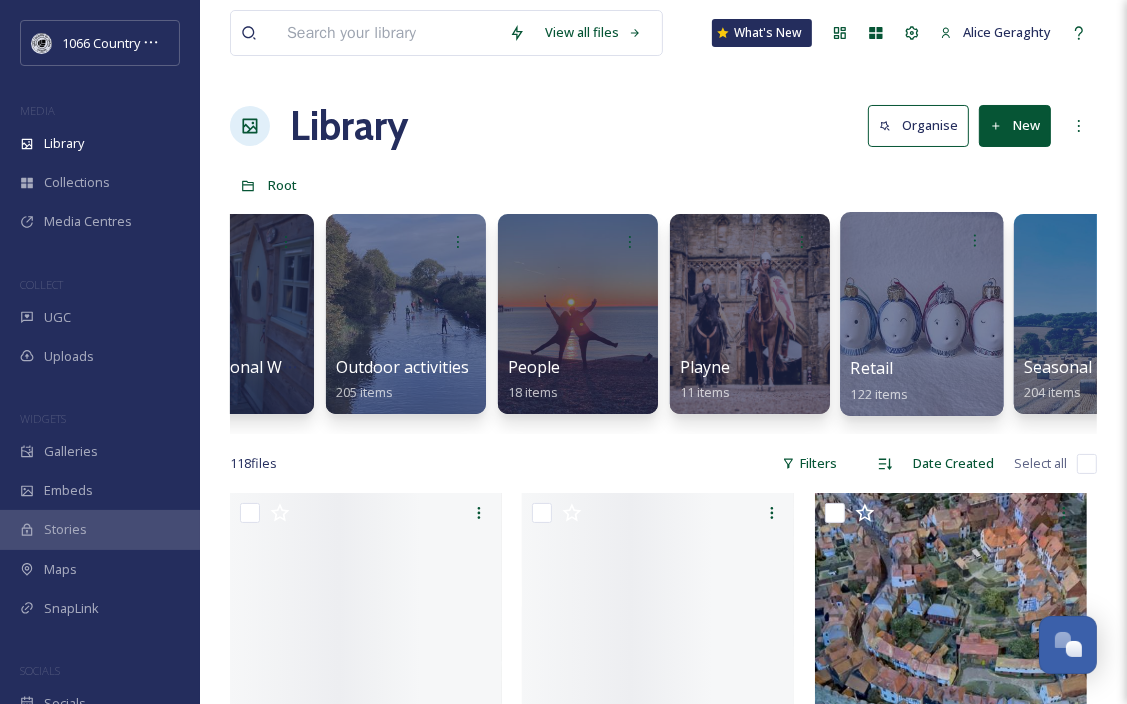 click at bounding box center (921, 314) 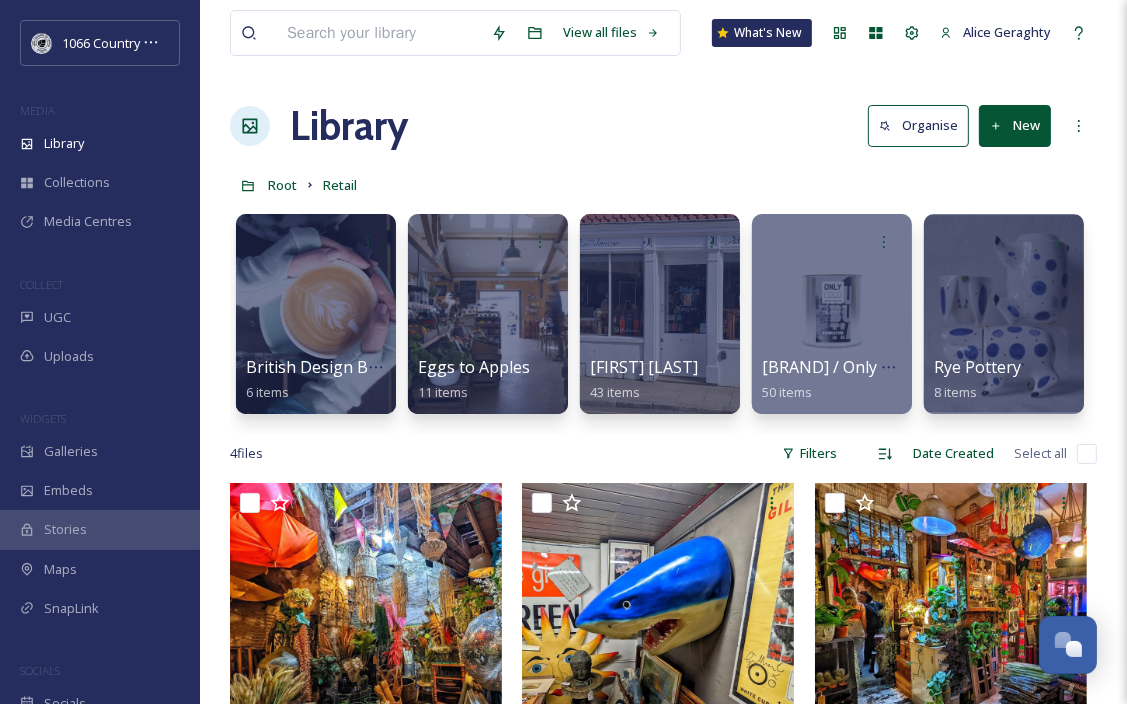 click on "New" at bounding box center [1015, 125] 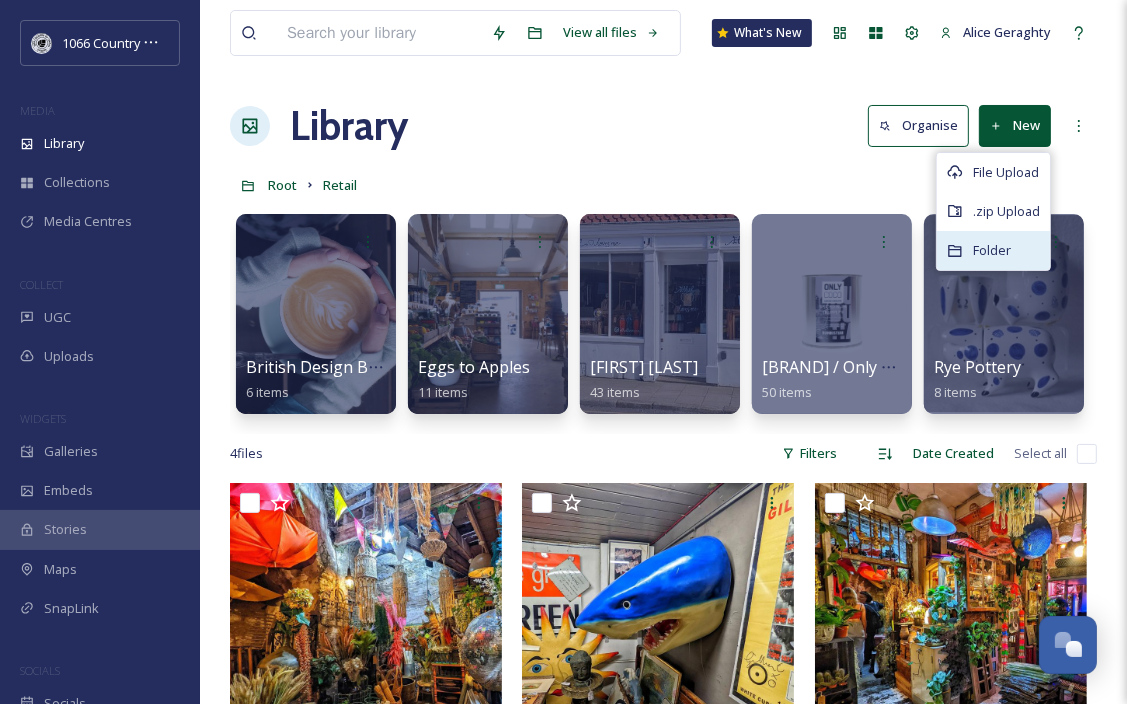 click on "Folder" at bounding box center [992, 250] 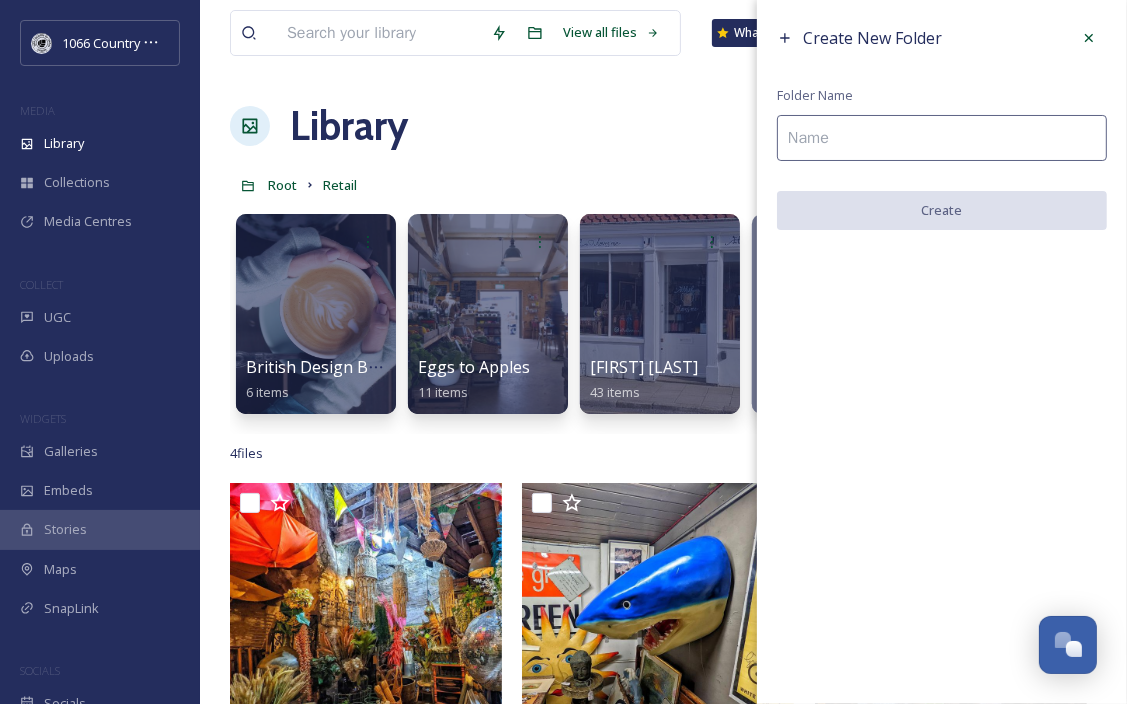 click at bounding box center (942, 138) 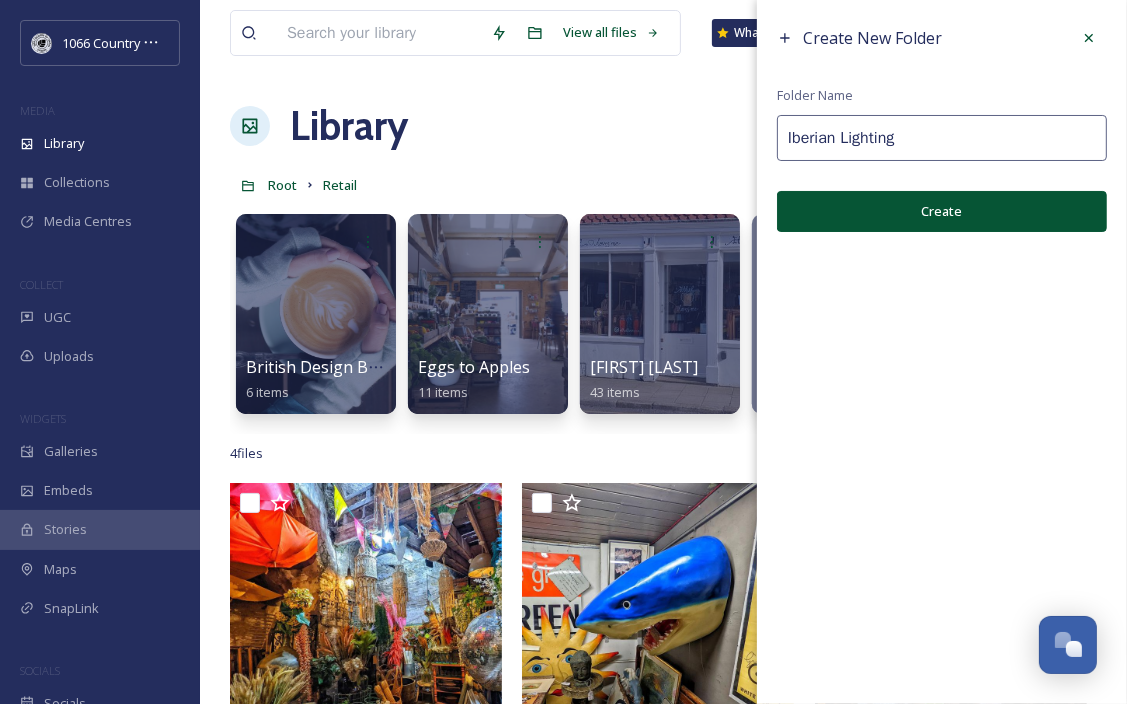 type on "Iberian Lighting" 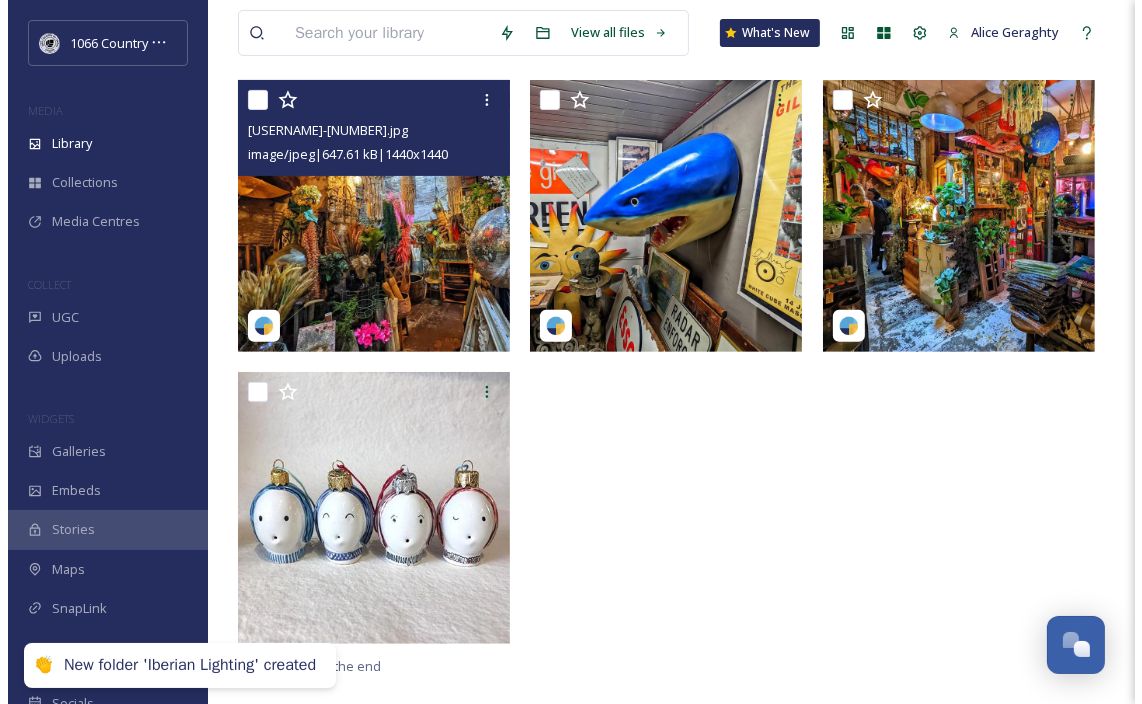 scroll, scrollTop: 298, scrollLeft: 0, axis: vertical 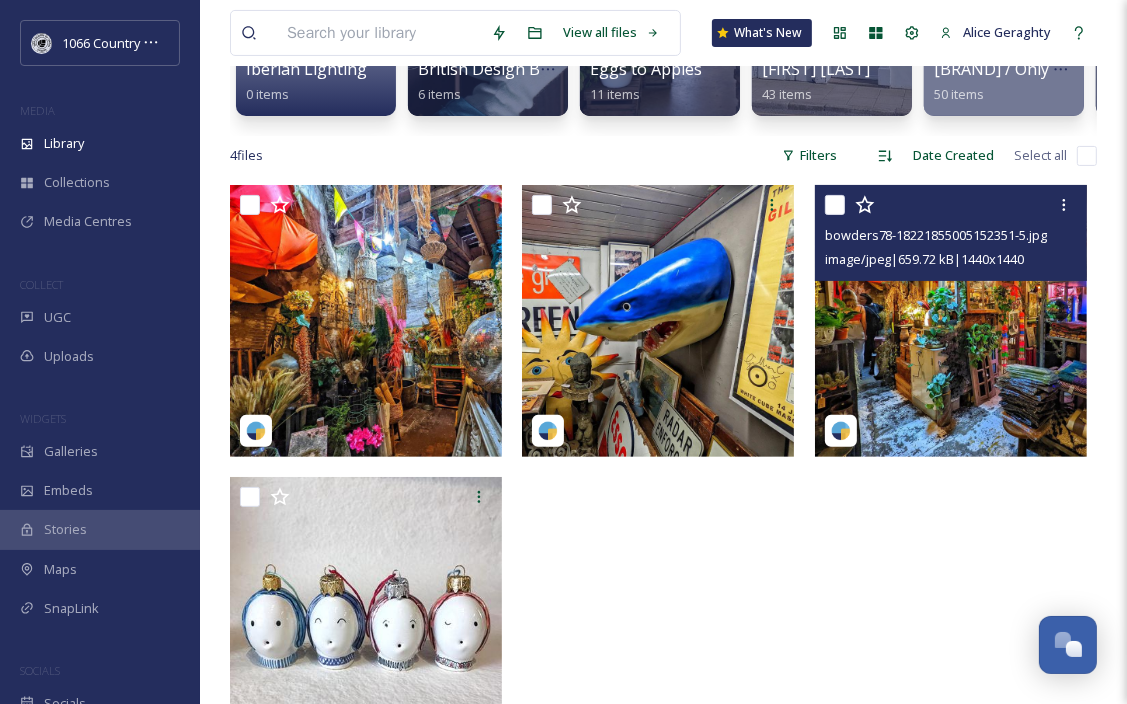 click at bounding box center [951, 321] 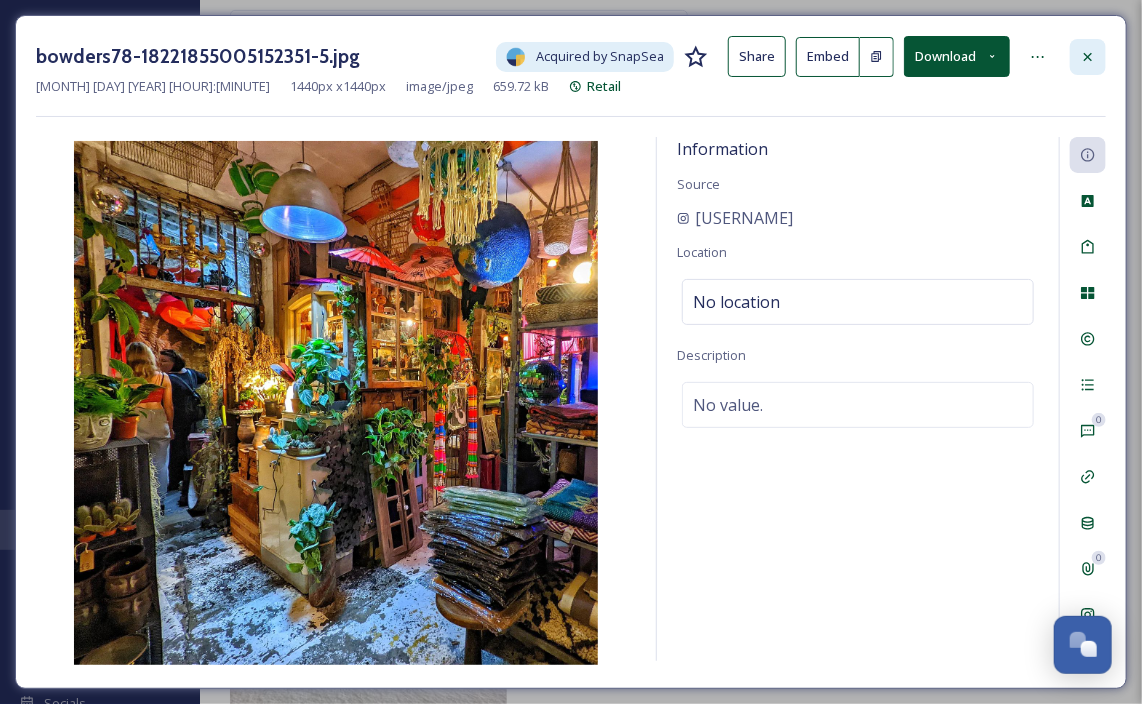 click at bounding box center (1088, 57) 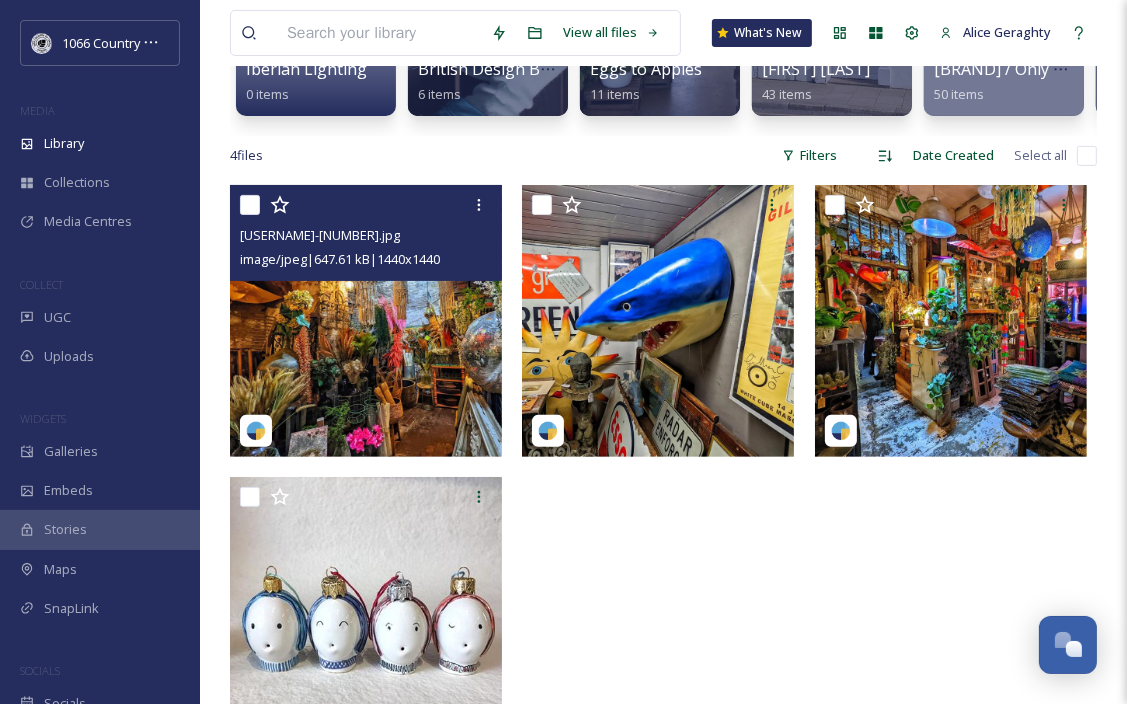 click at bounding box center (366, 321) 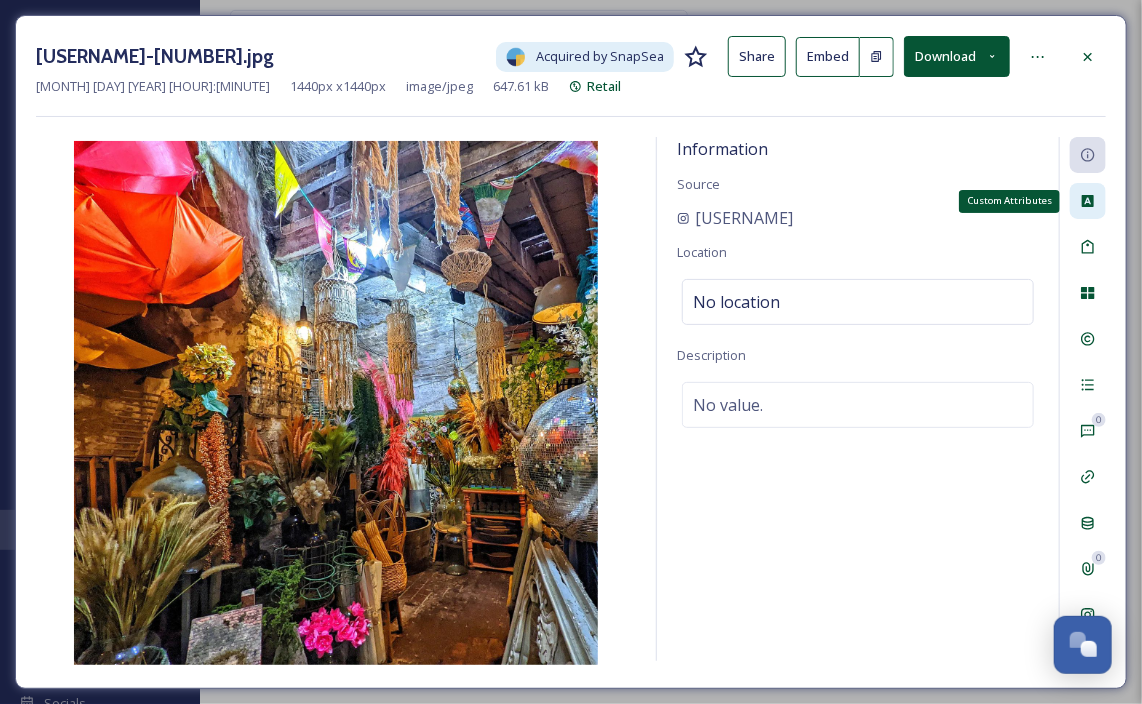 click on "Custom Attributes" at bounding box center [1088, 201] 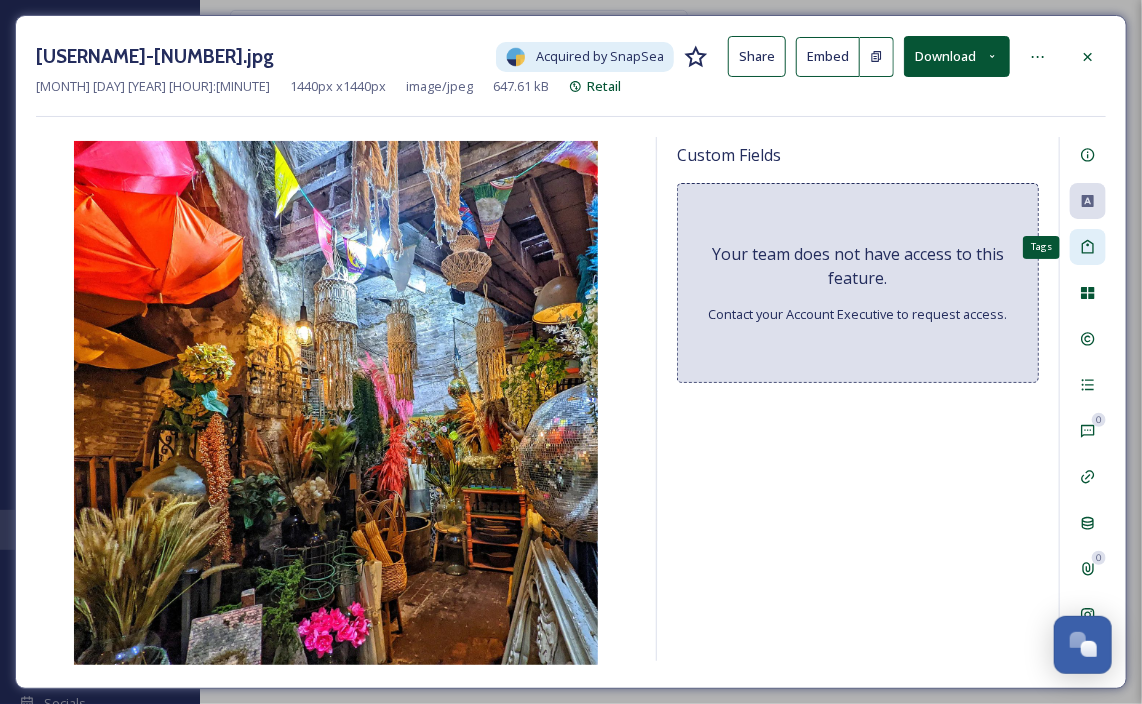 click 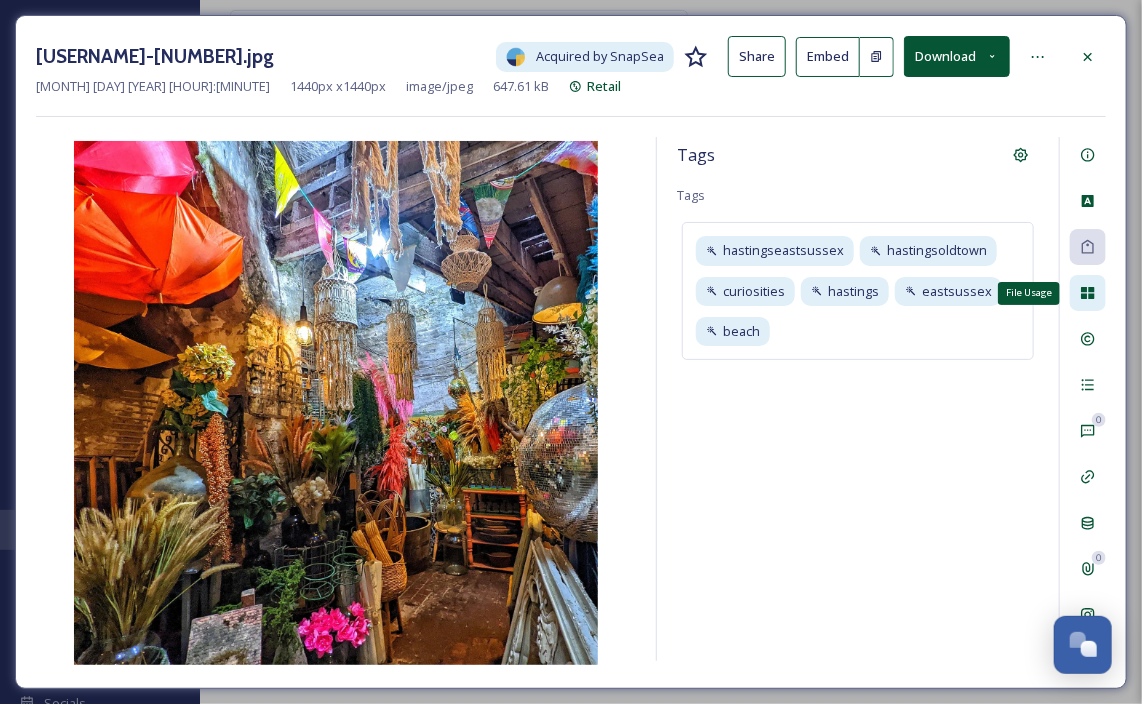 click on "File Usage" at bounding box center [1088, 293] 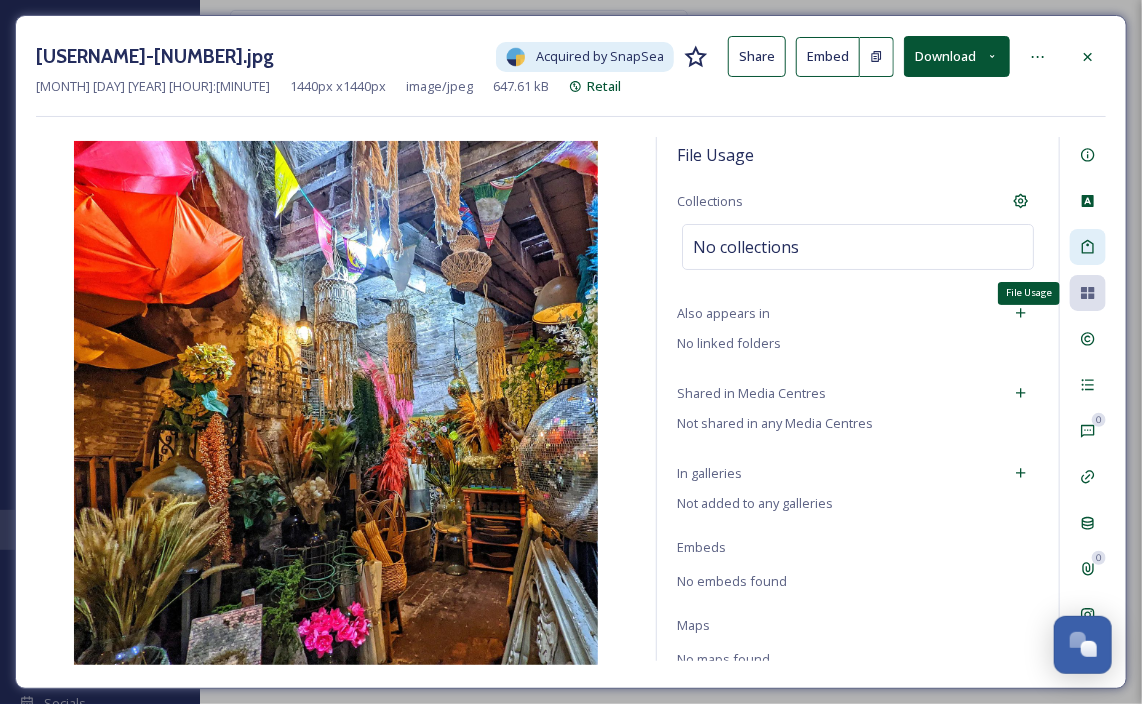 click at bounding box center [1088, 247] 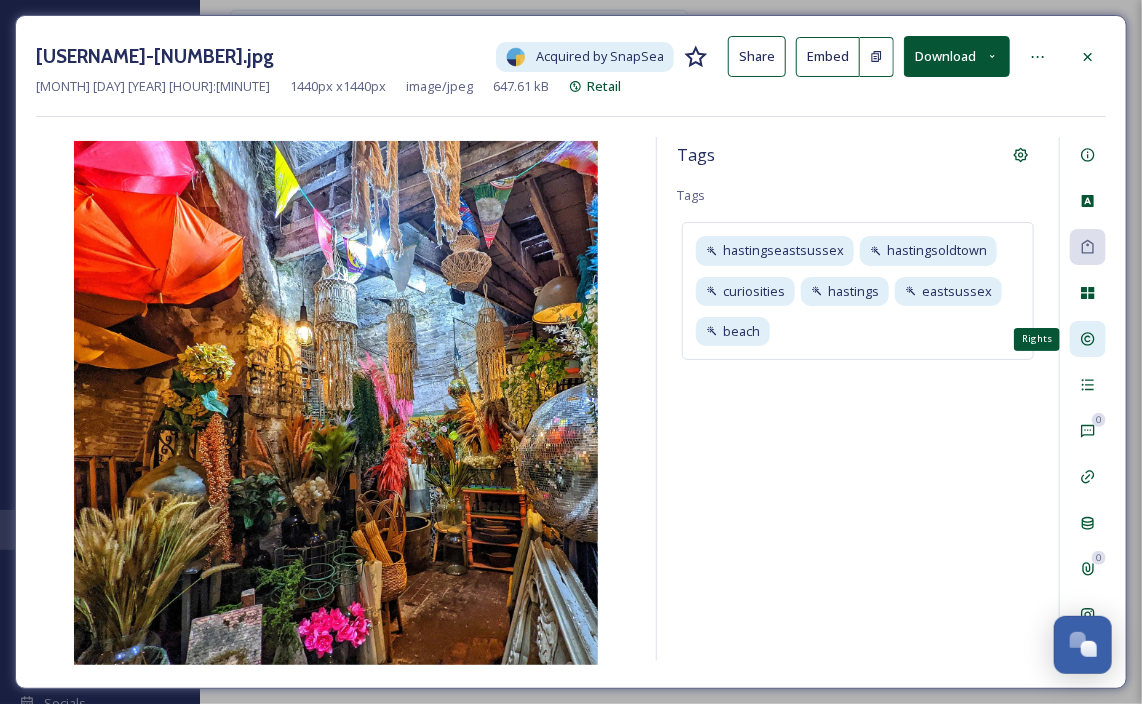 click 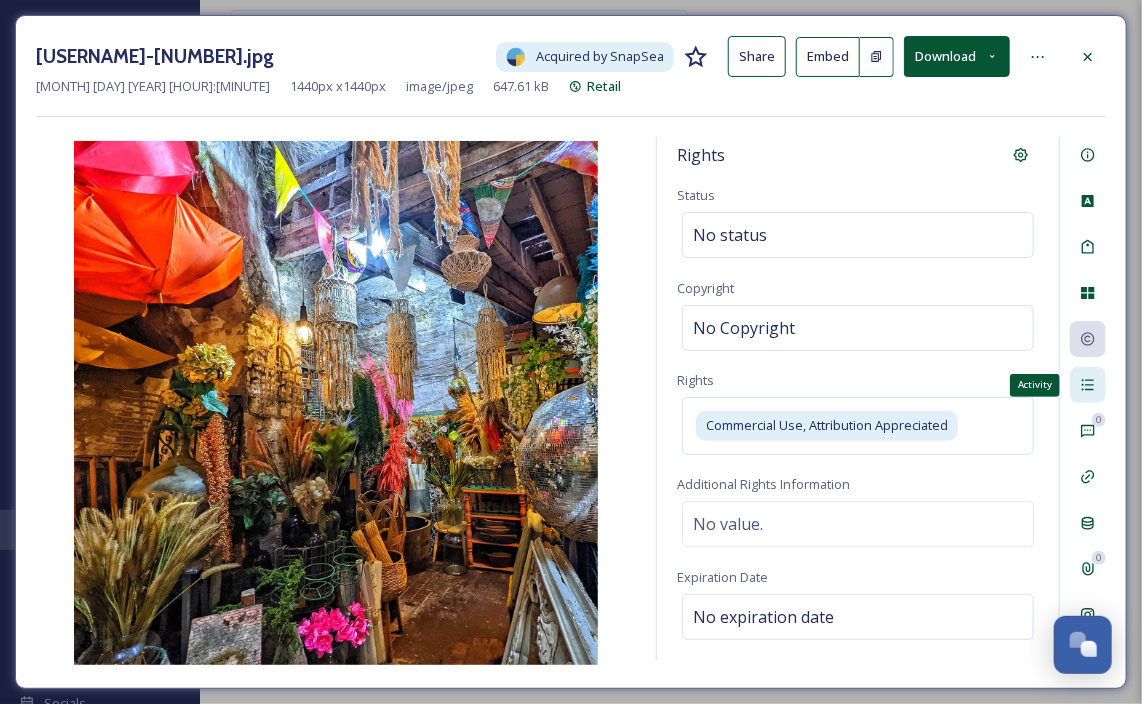 click 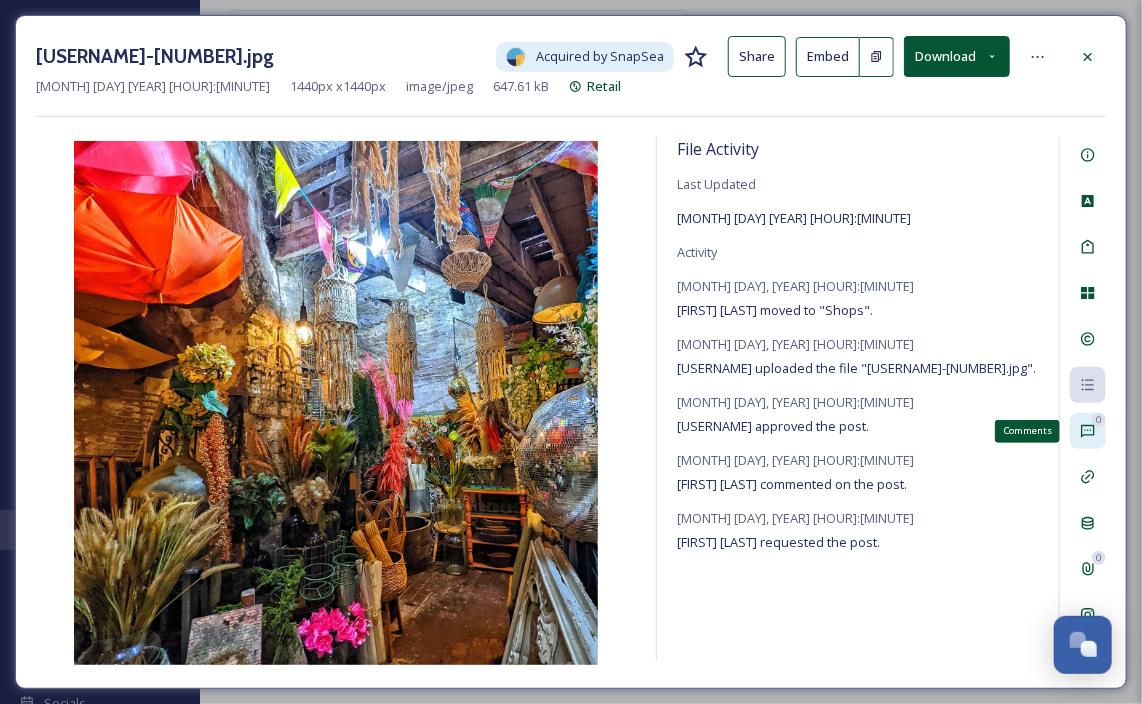 click on "0 Comments" at bounding box center (1088, 431) 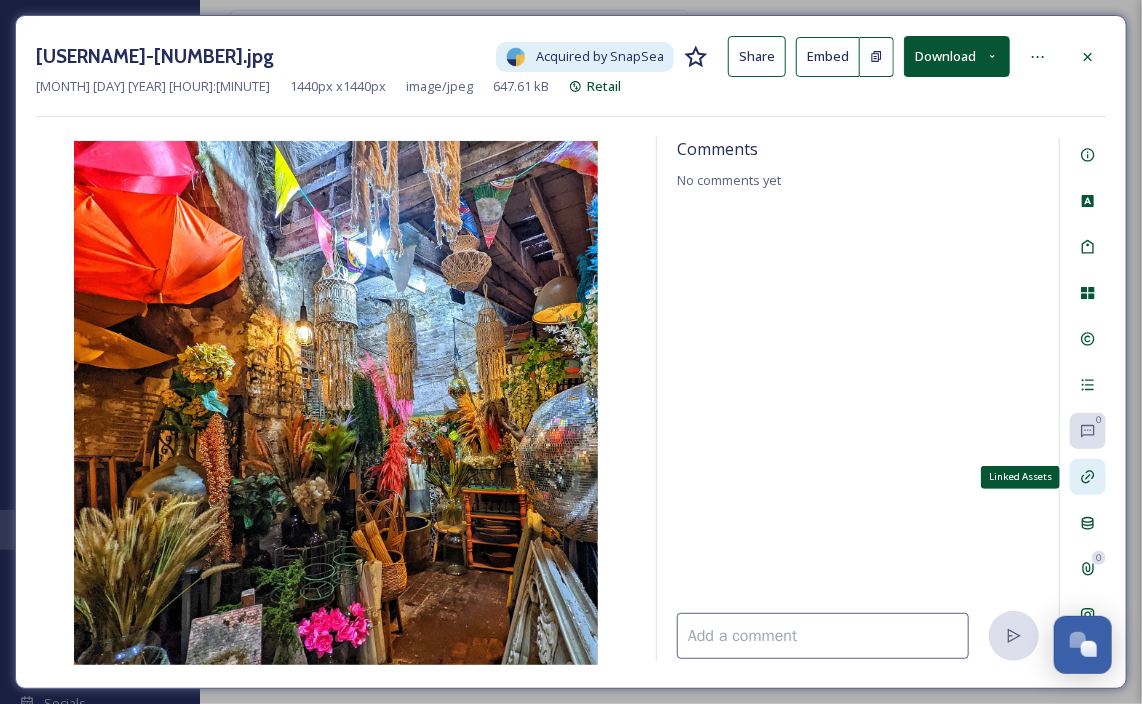 click on "Linked Assets" at bounding box center [1088, 477] 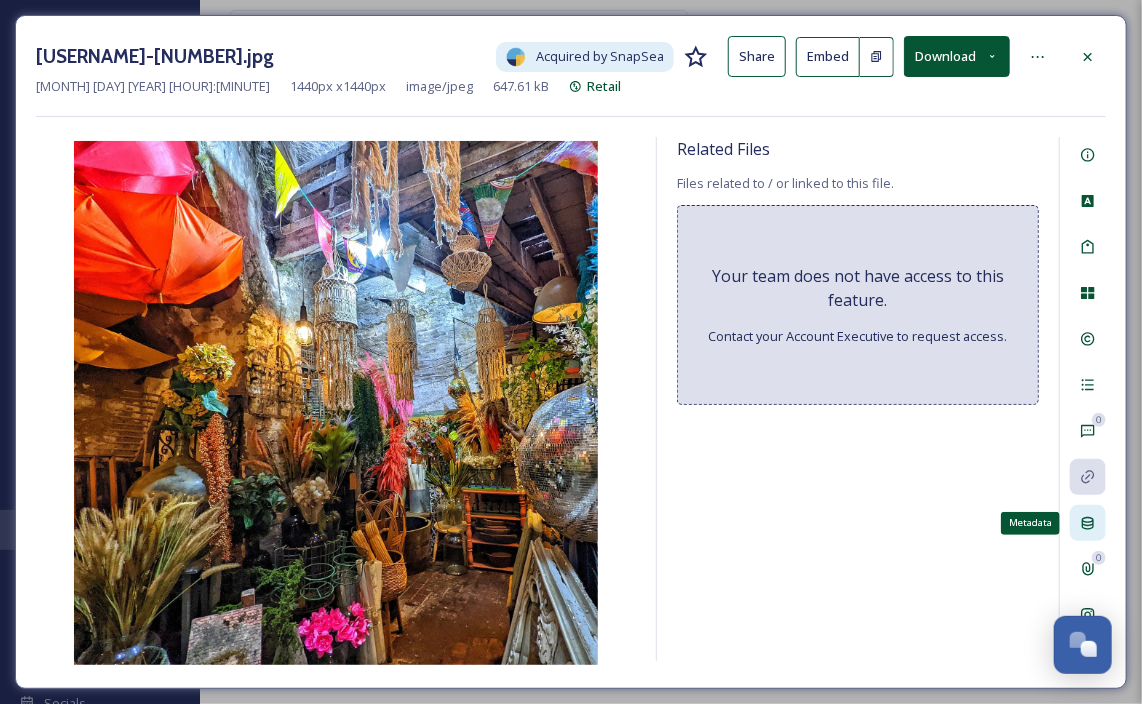 click 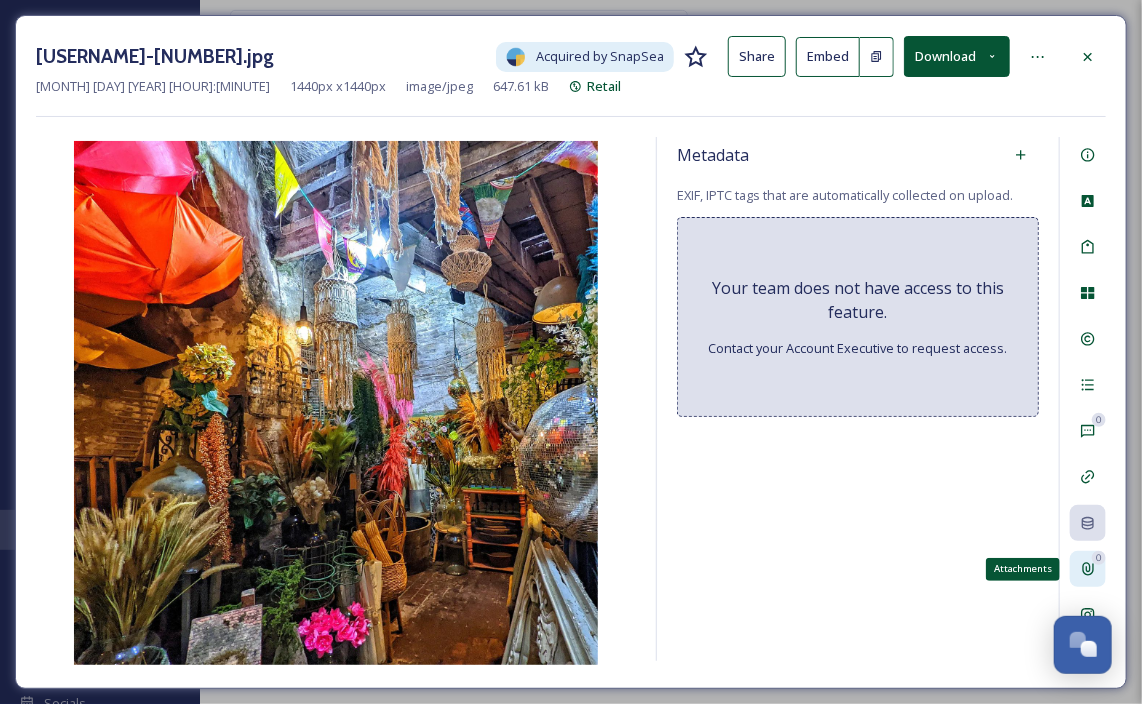 click on "0 Attachments" at bounding box center [1088, 569] 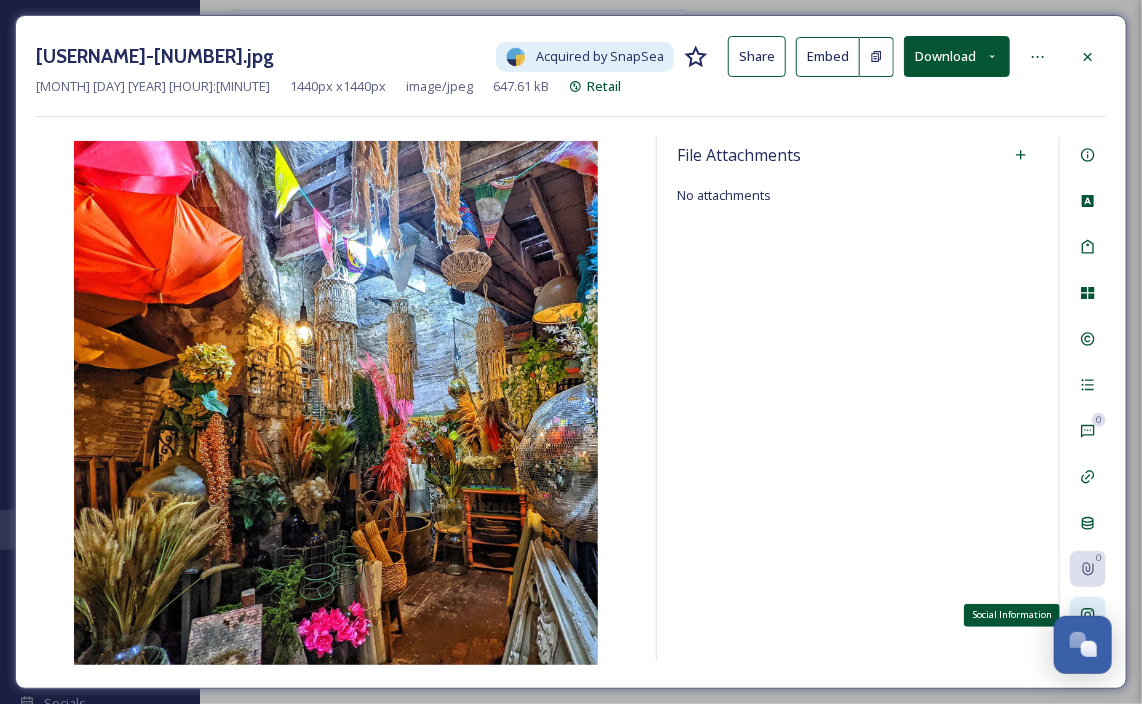click on "Social Information" at bounding box center (1088, 615) 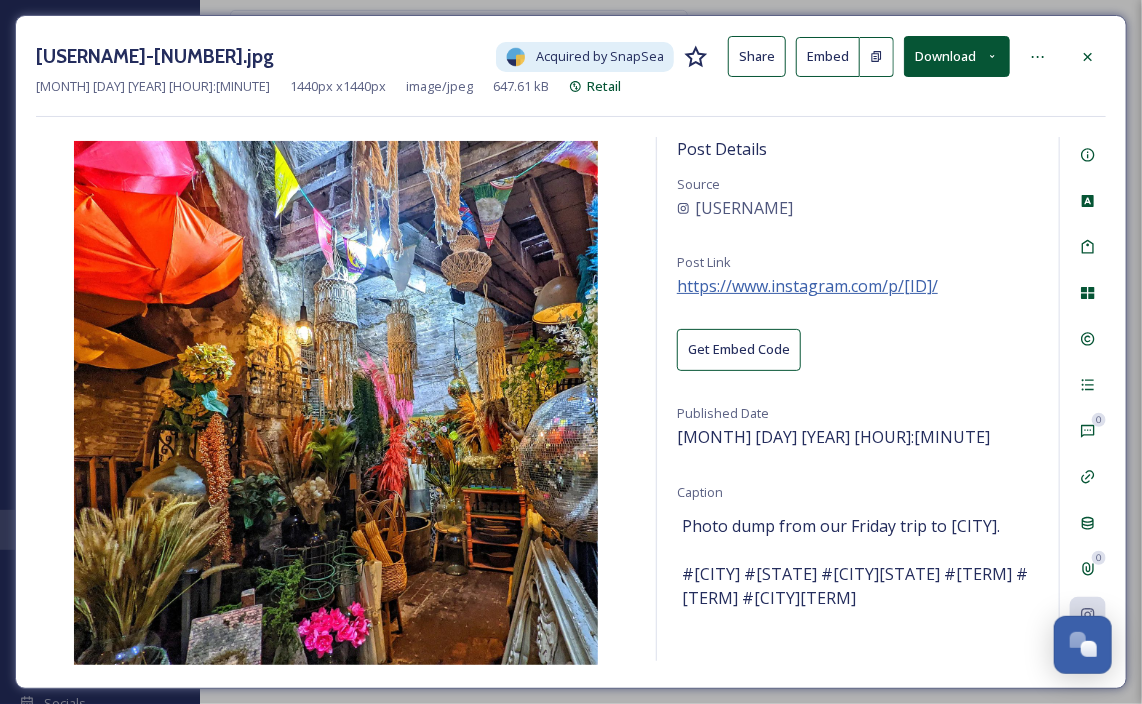 click on "https://www.instagram.com/p/[ID]/" at bounding box center [807, 286] 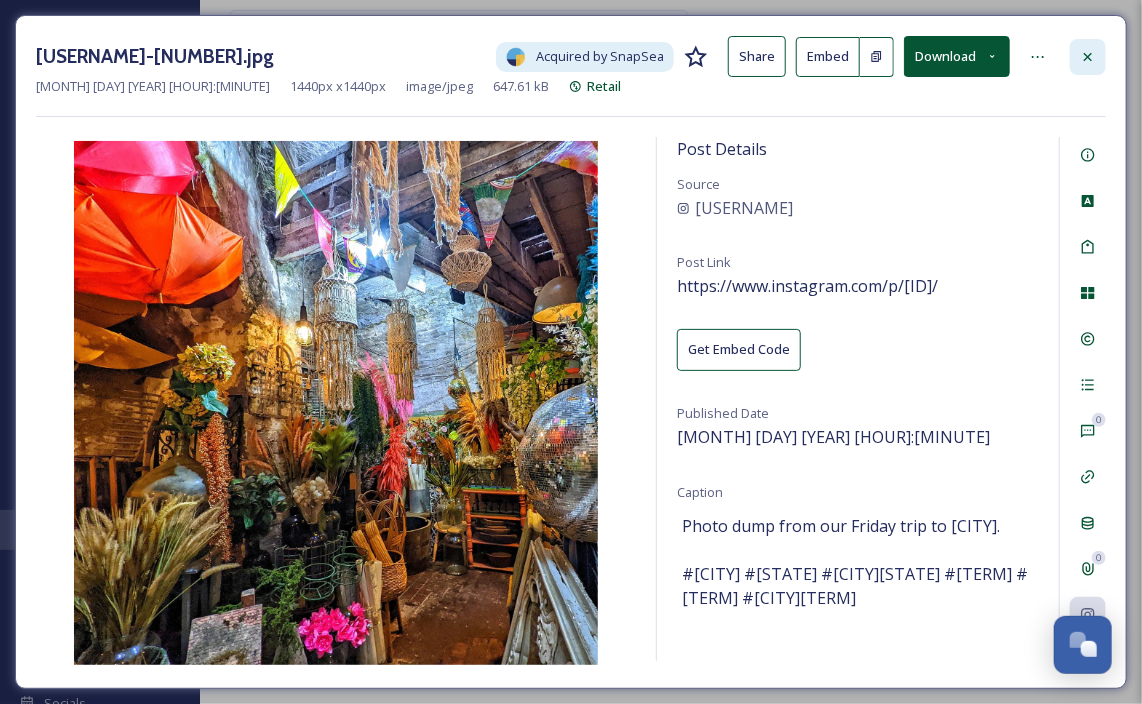 click 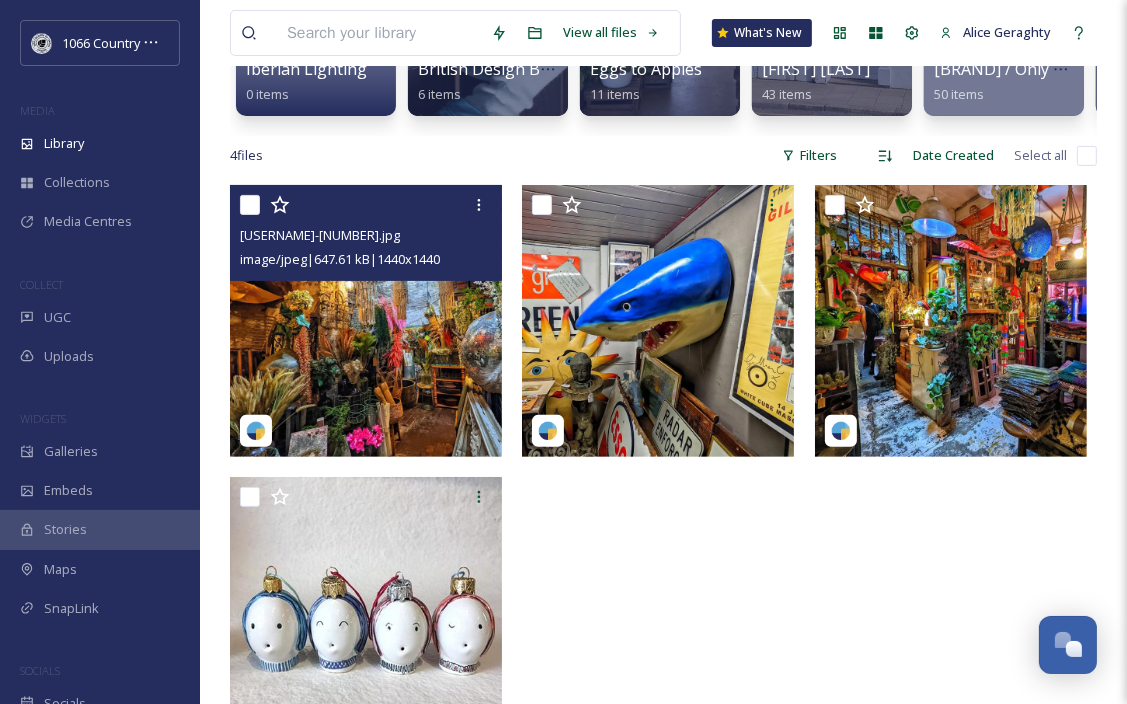 click at bounding box center [250, 205] 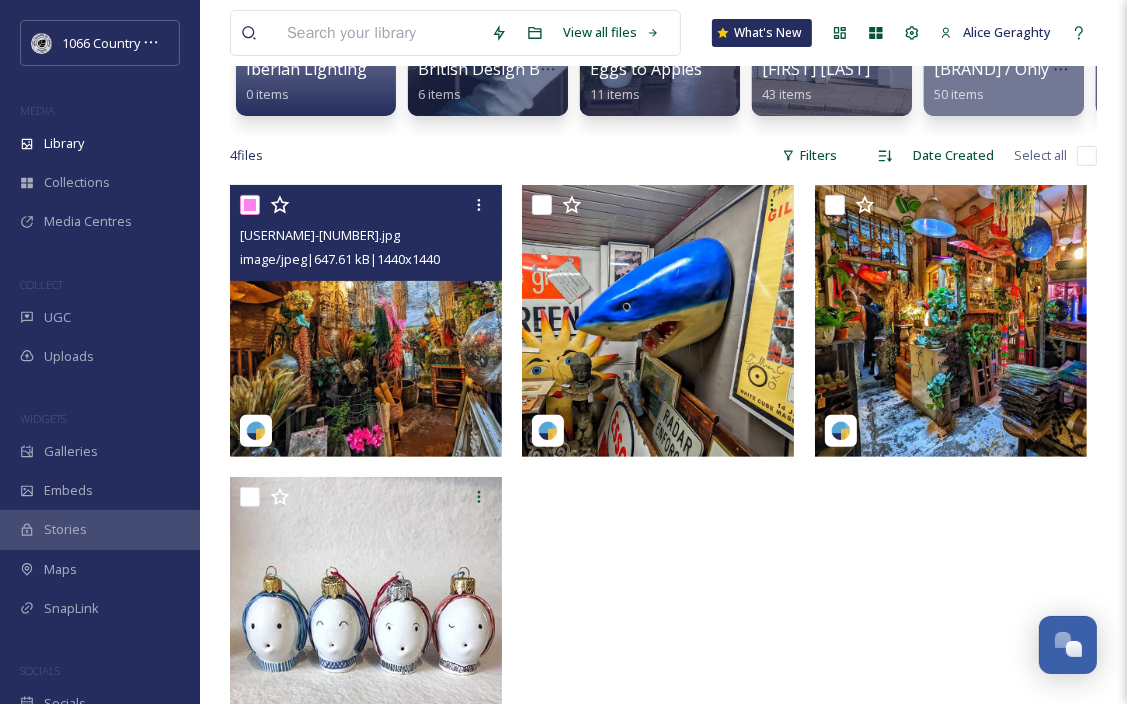 checkbox on "true" 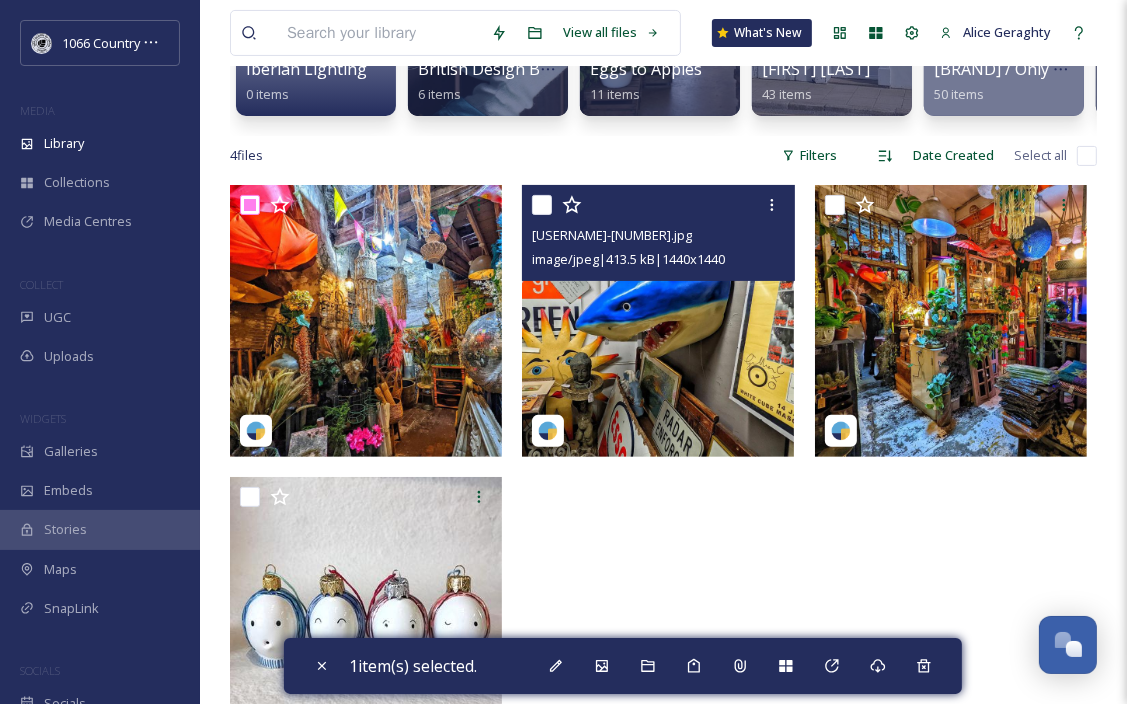 click at bounding box center (542, 205) 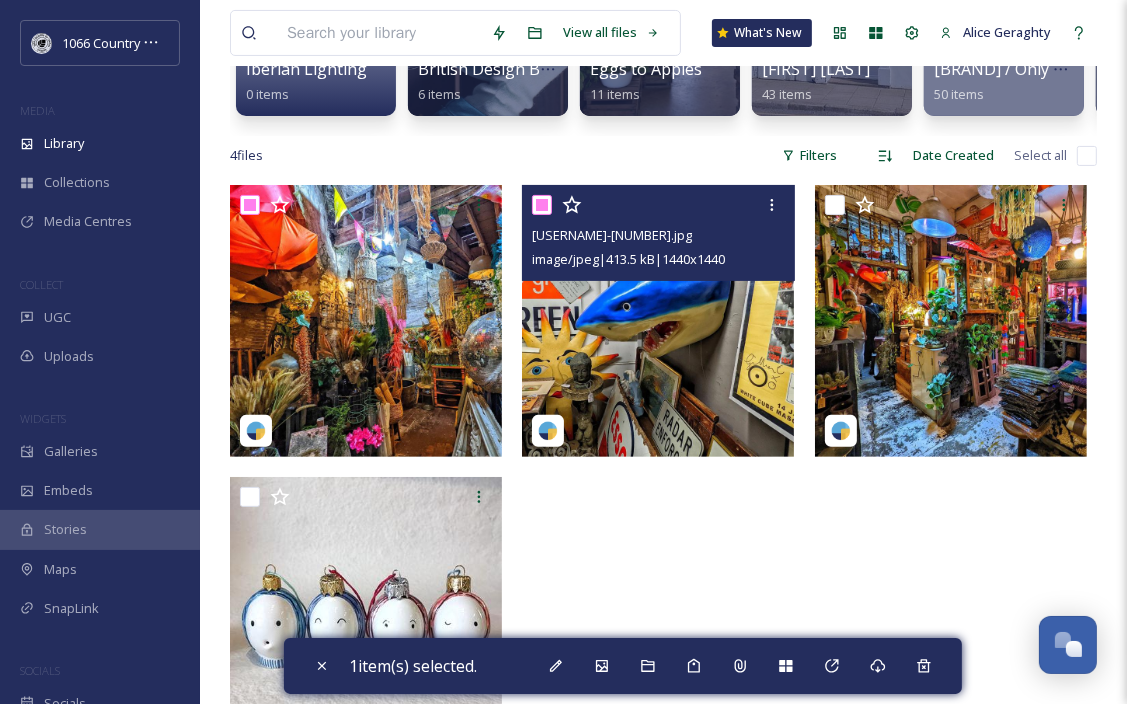 checkbox on "true" 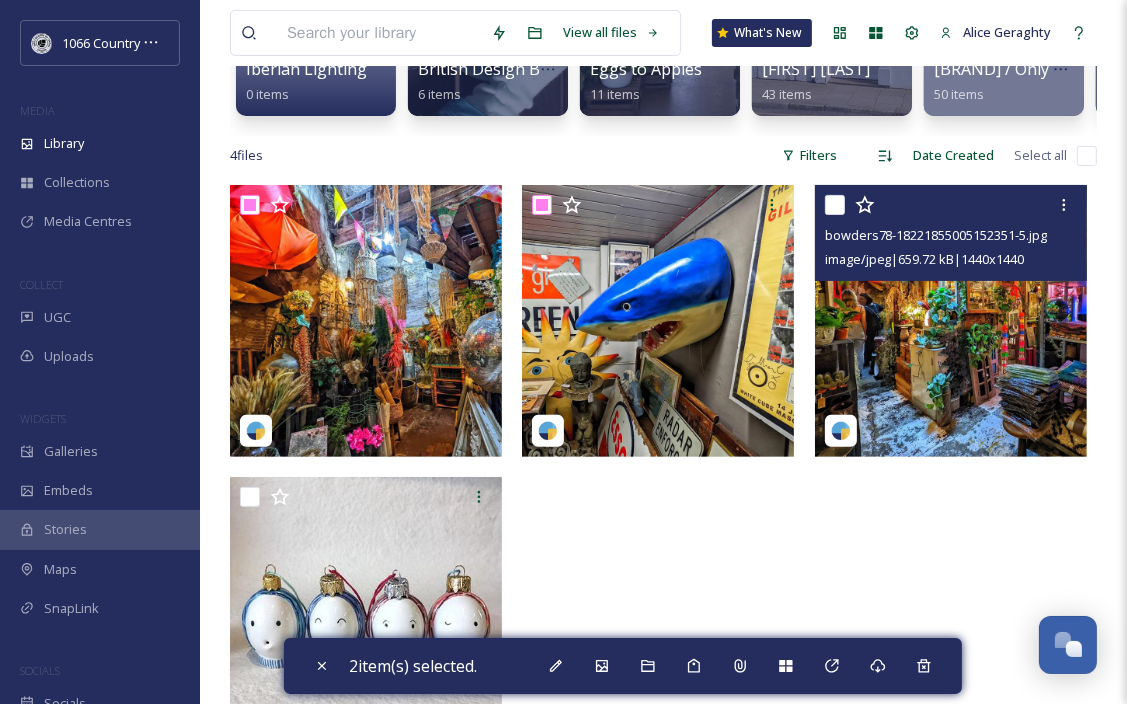 click at bounding box center [835, 205] 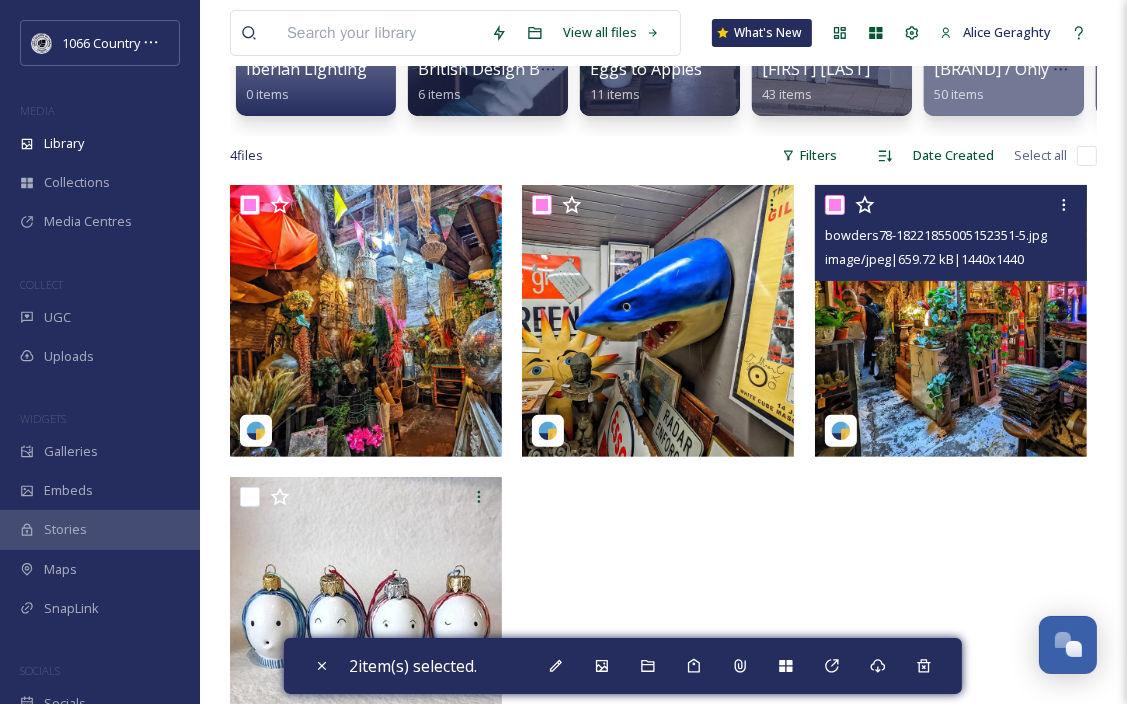 checkbox on "true" 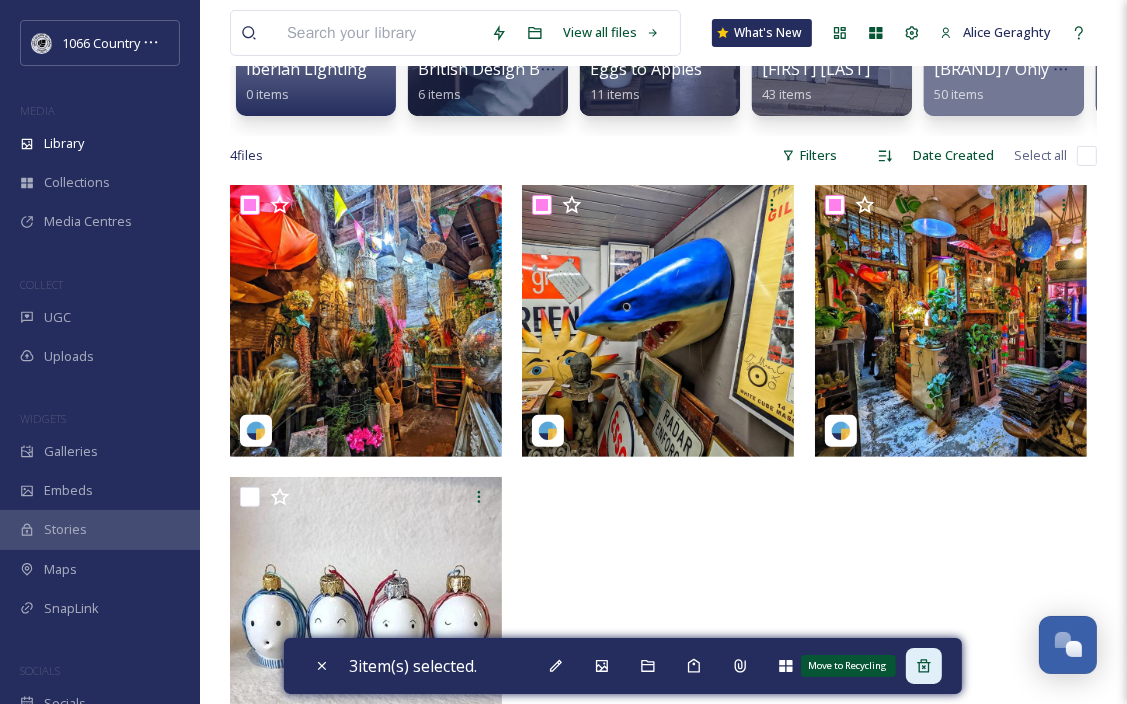 click 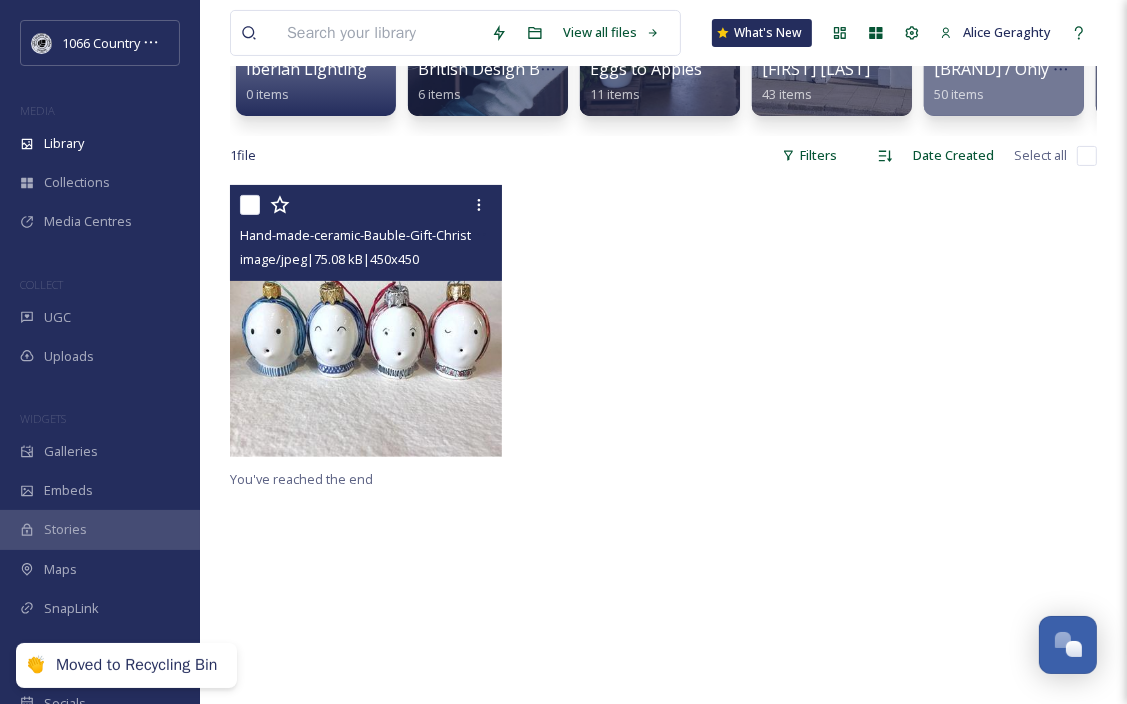 click at bounding box center [366, 321] 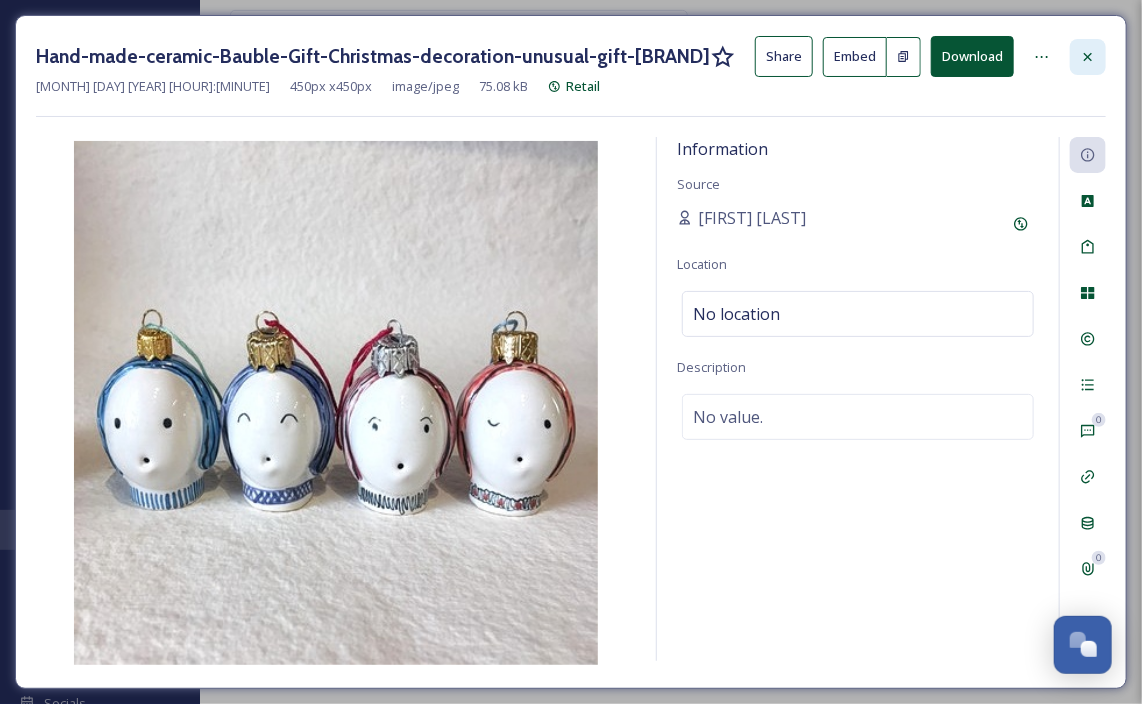 click at bounding box center [1088, 57] 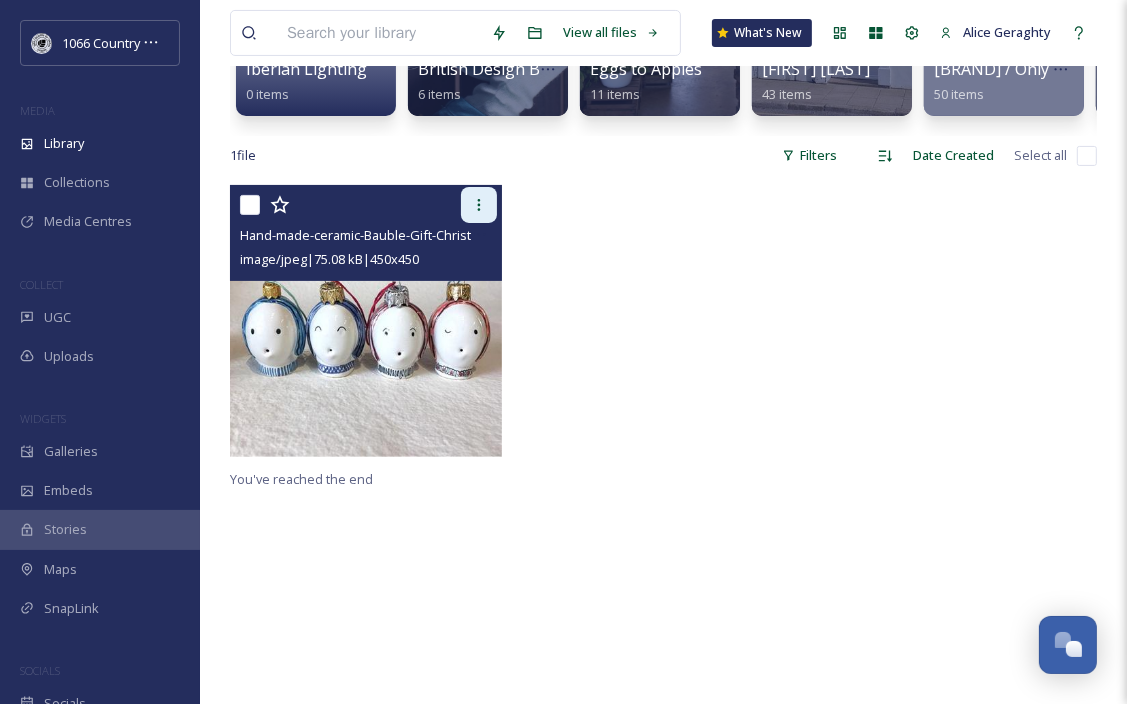 click 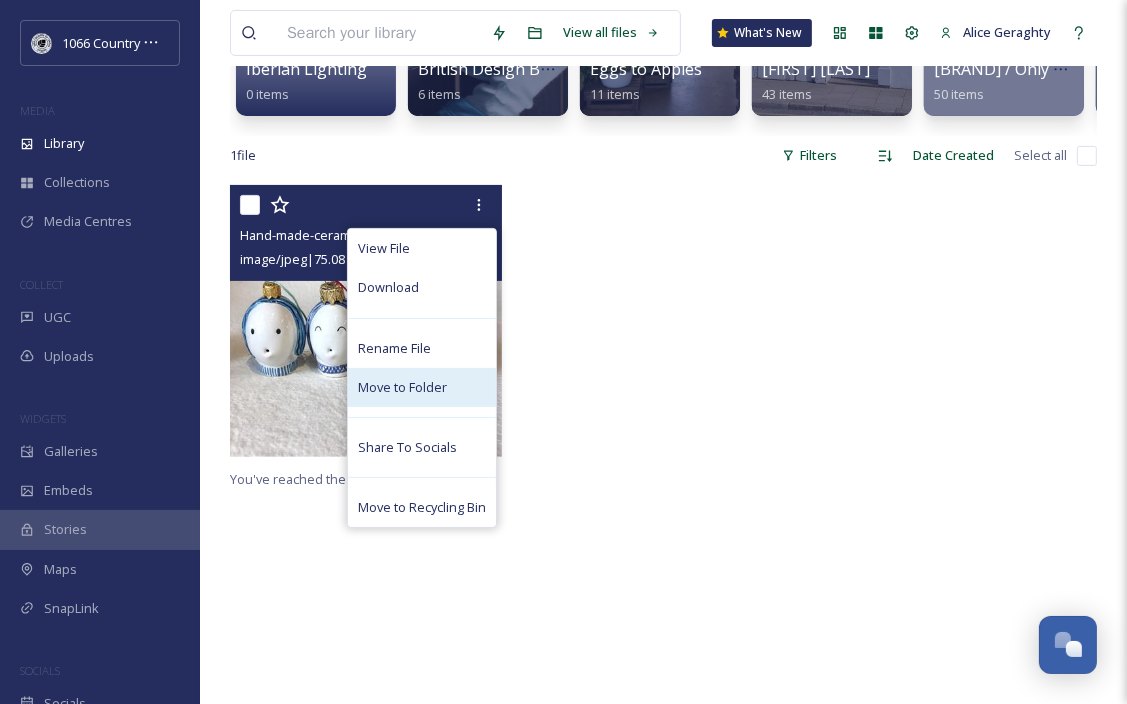 click on "Move to Folder" at bounding box center (402, 387) 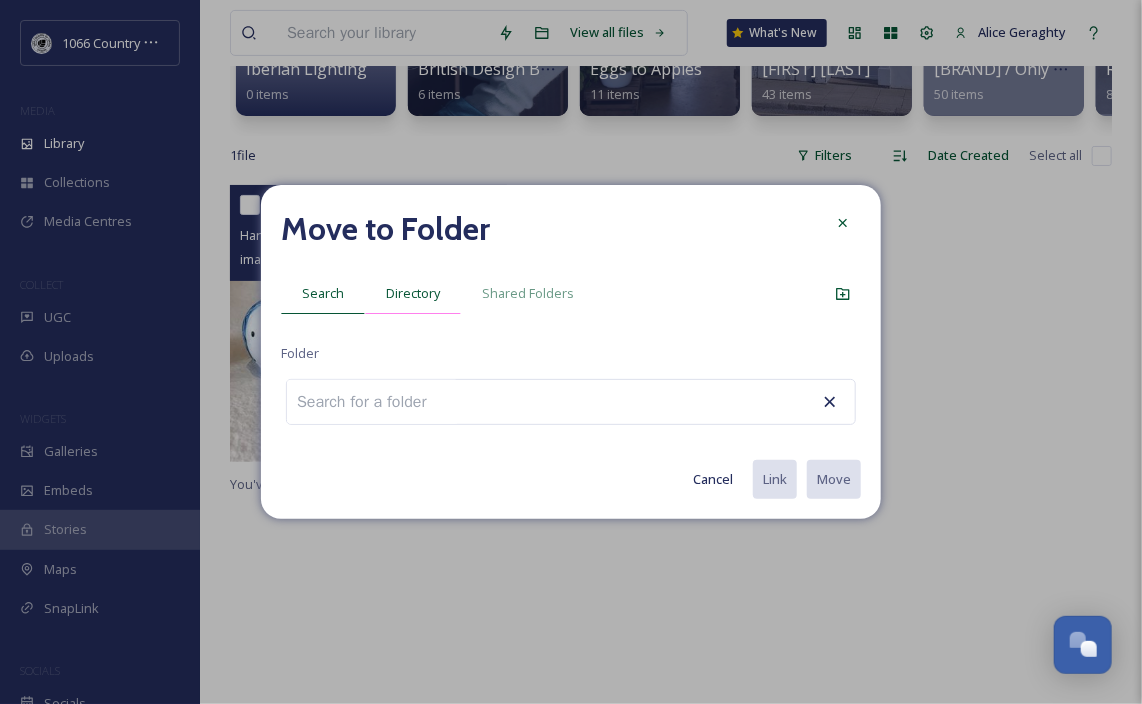 click on "Directory" at bounding box center [413, 293] 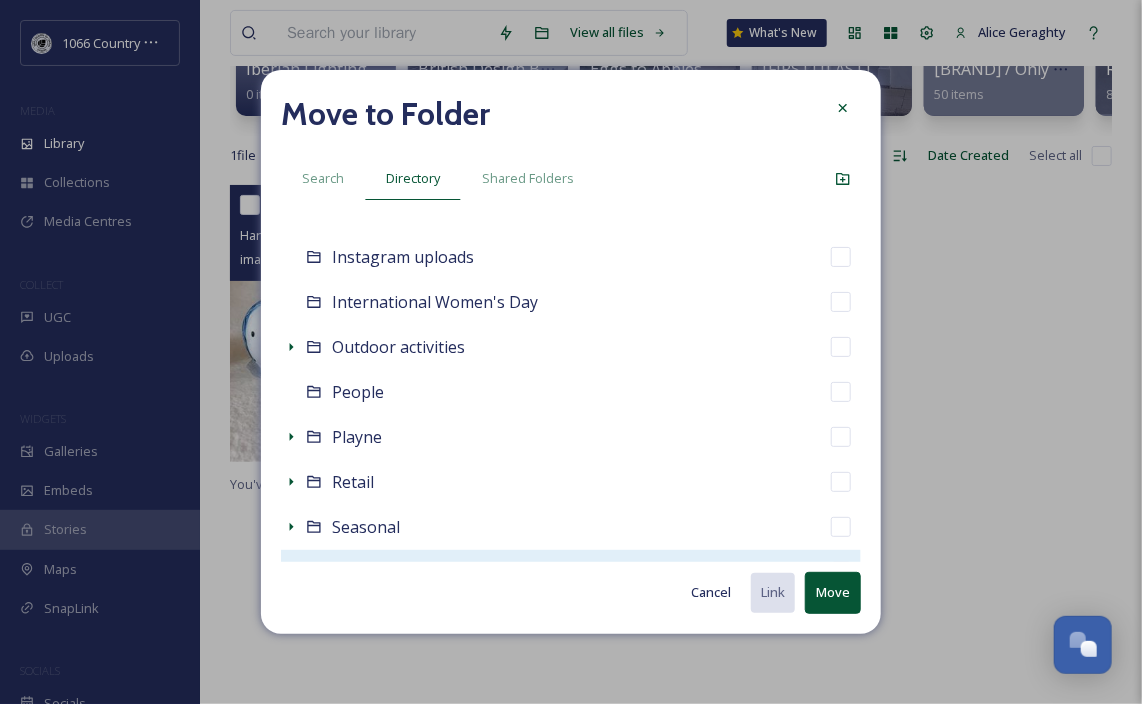 scroll, scrollTop: 480, scrollLeft: 0, axis: vertical 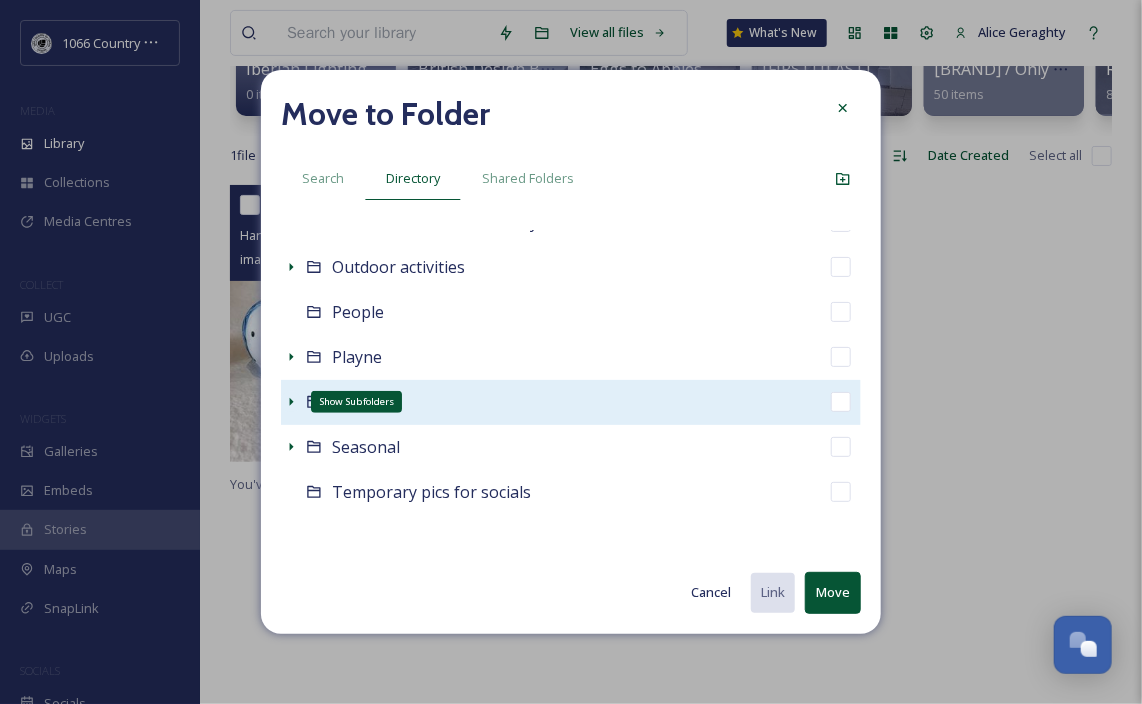 click on "Show Subfolders" at bounding box center [291, 402] 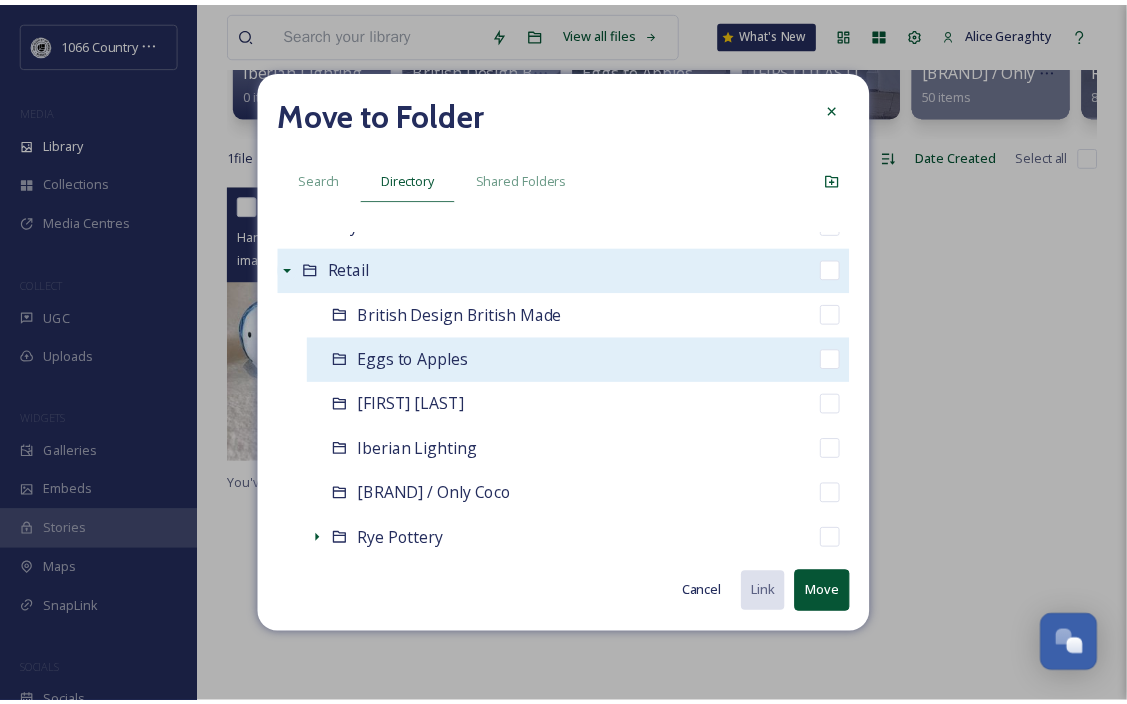 scroll, scrollTop: 751, scrollLeft: 0, axis: vertical 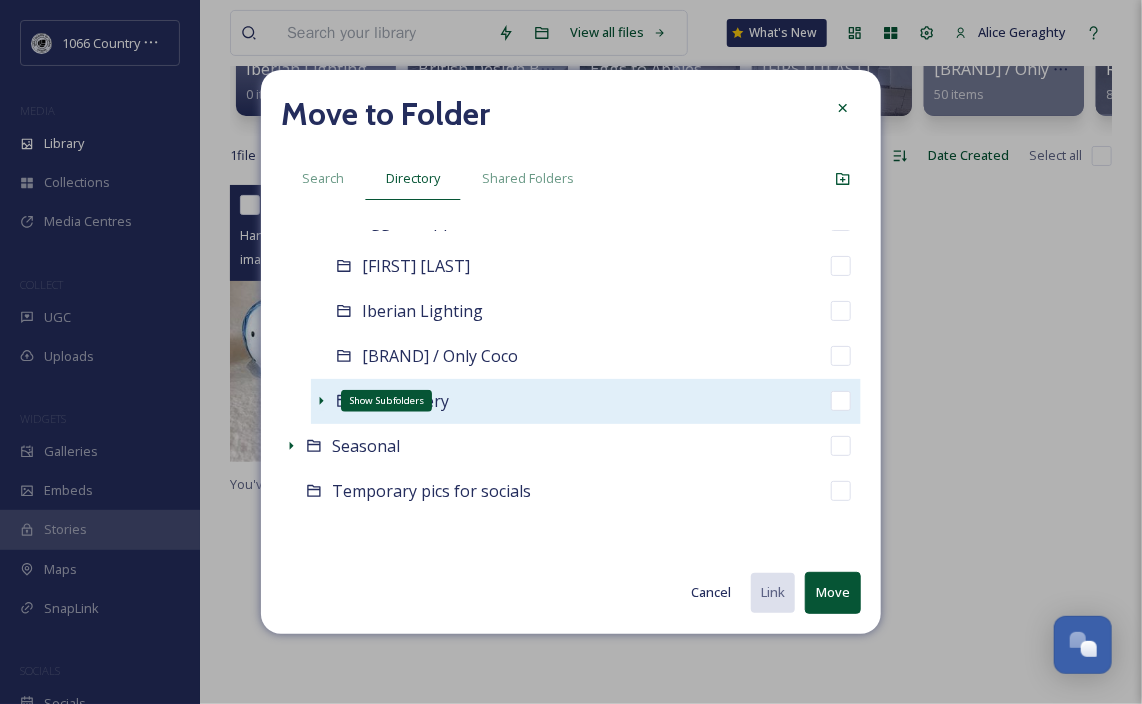 click 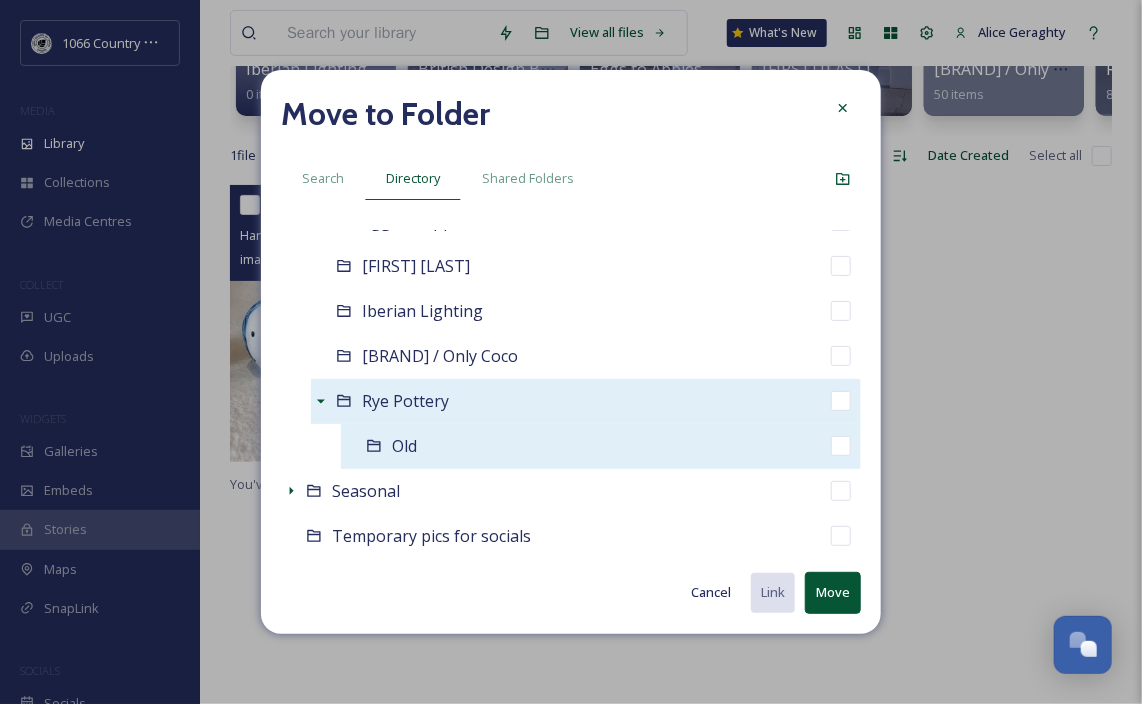 click at bounding box center [841, 446] 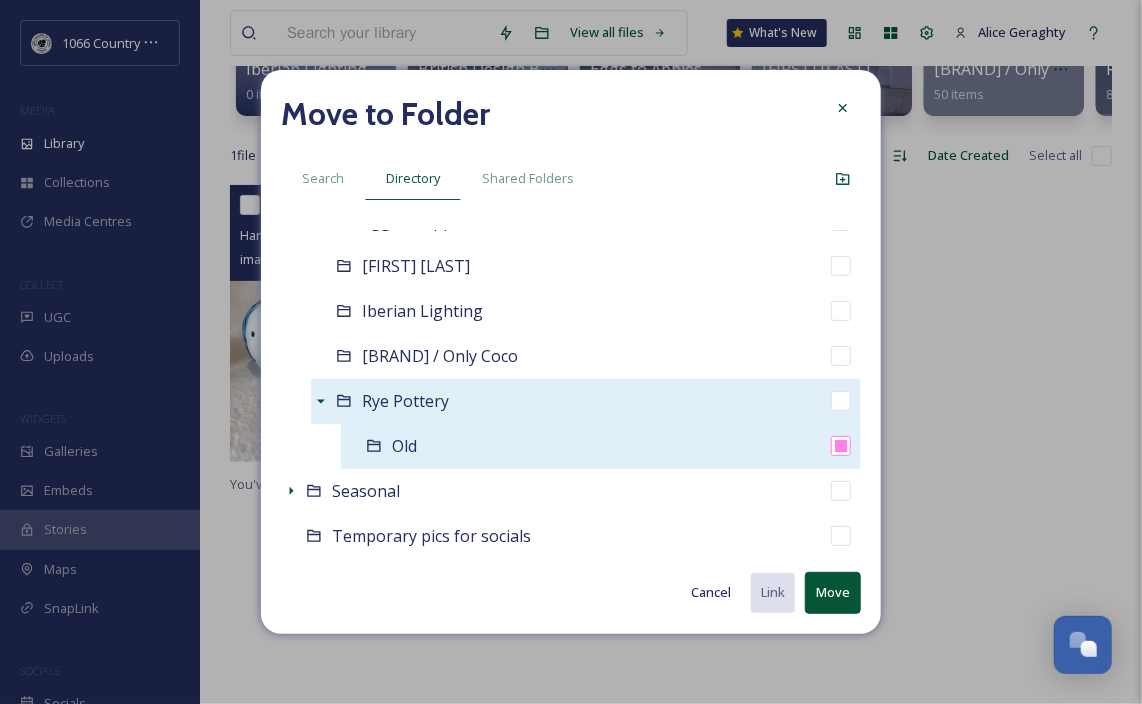 checkbox on "true" 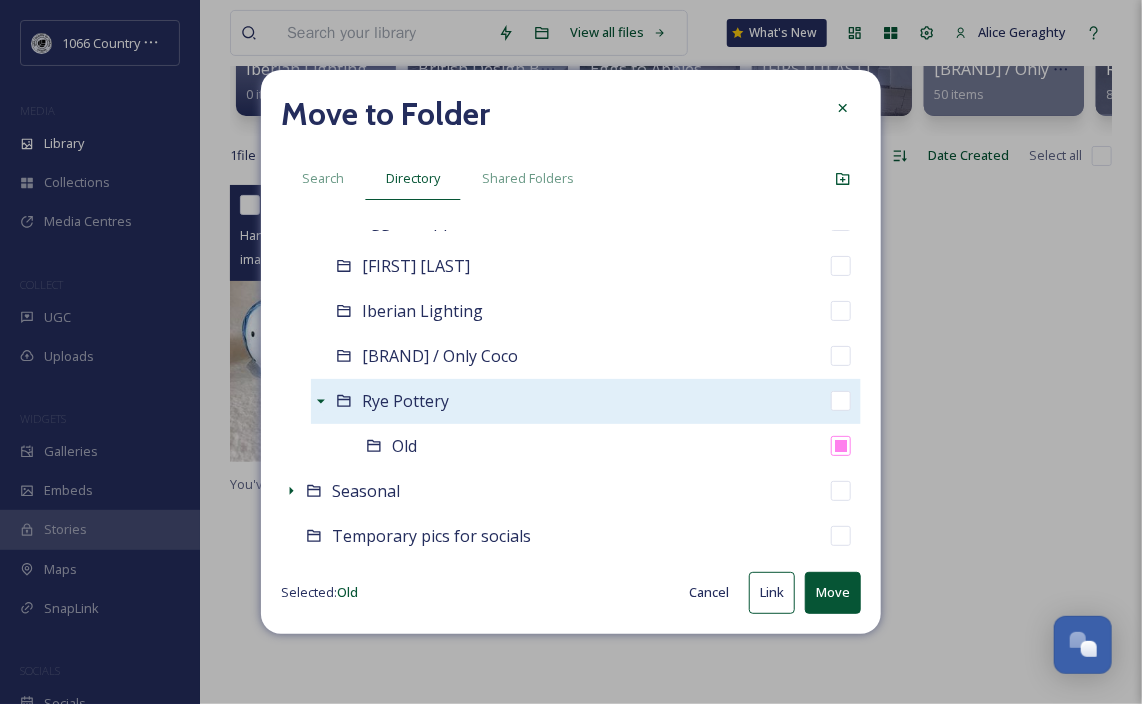 click on "Move" at bounding box center (833, 592) 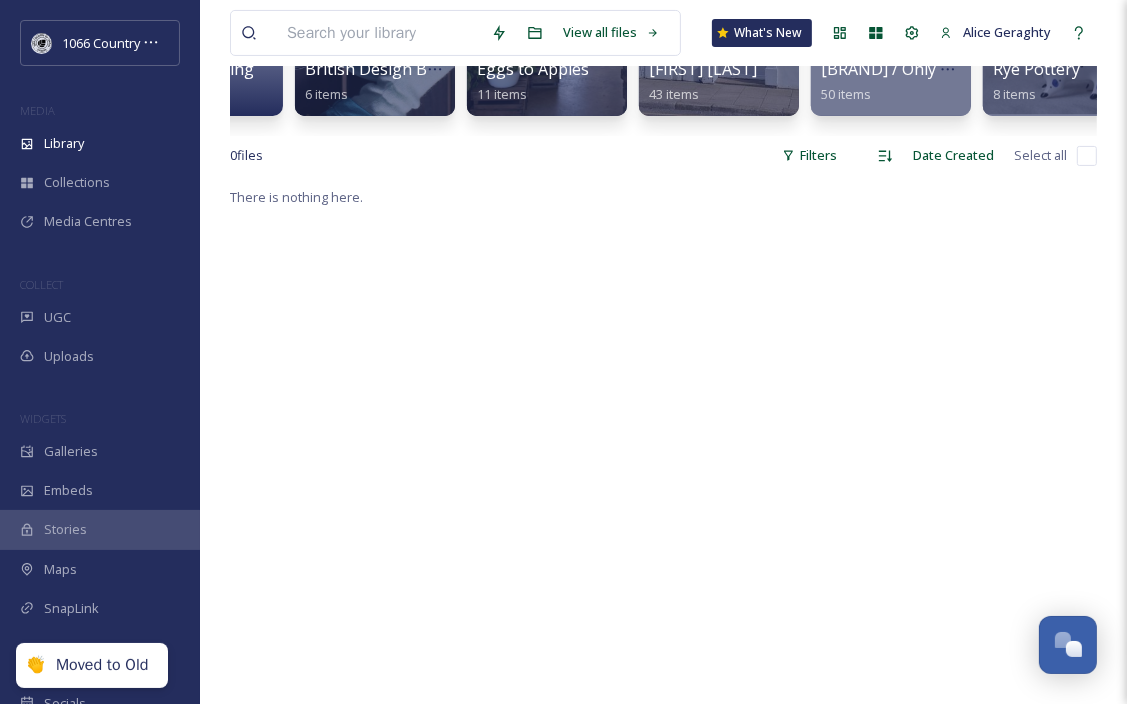 scroll, scrollTop: 0, scrollLeft: 164, axis: horizontal 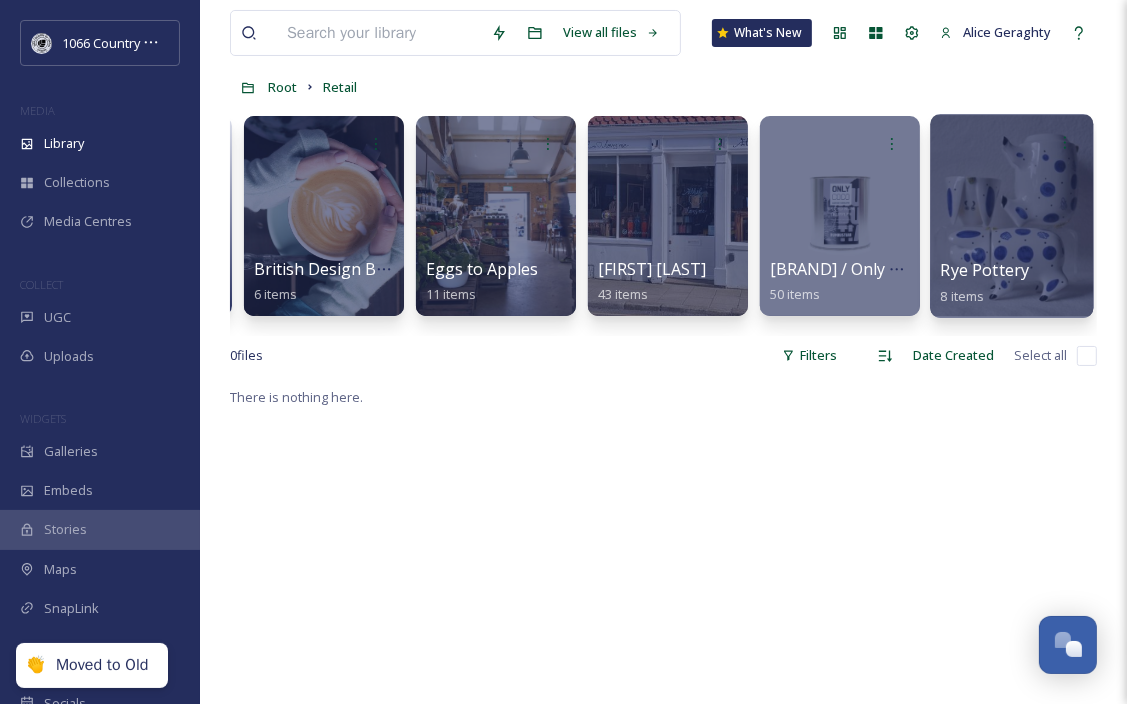 click at bounding box center (1011, 216) 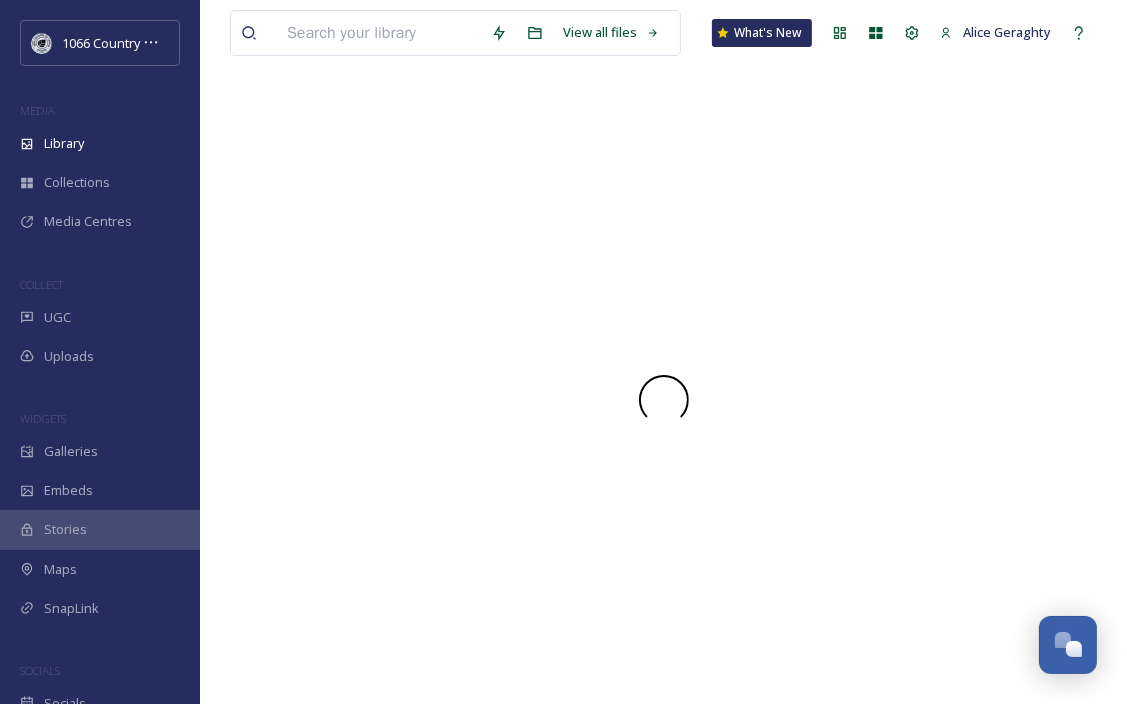 scroll, scrollTop: 0, scrollLeft: 0, axis: both 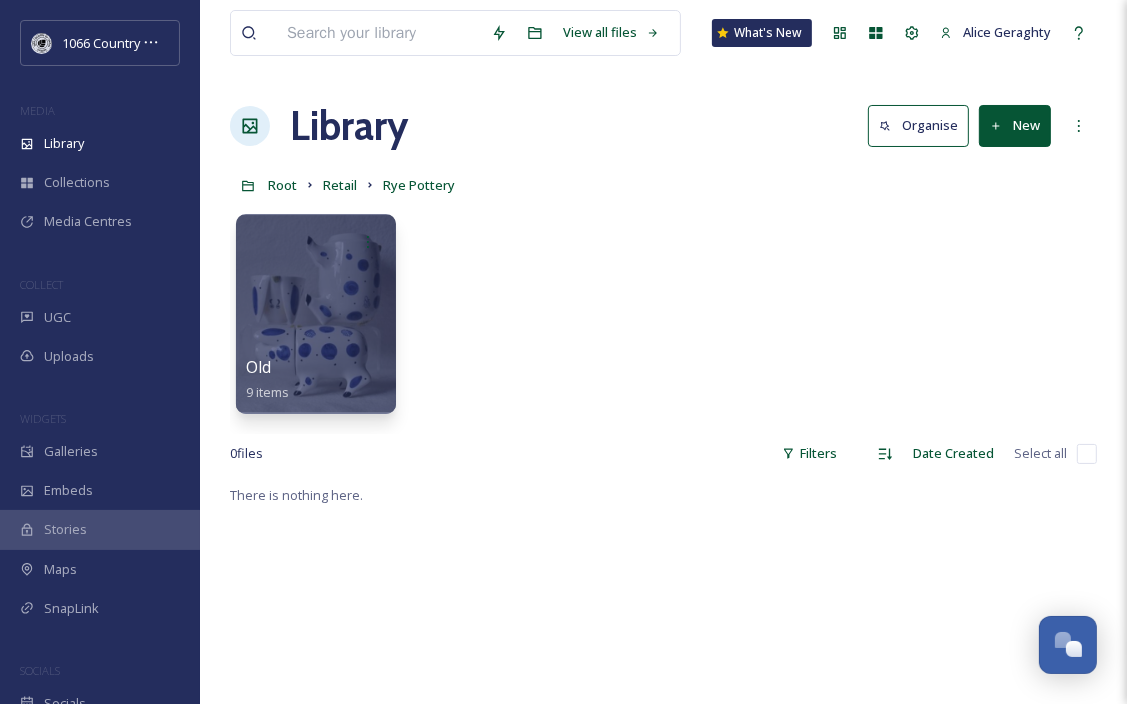 click on "Old 9   items" at bounding box center (663, 319) 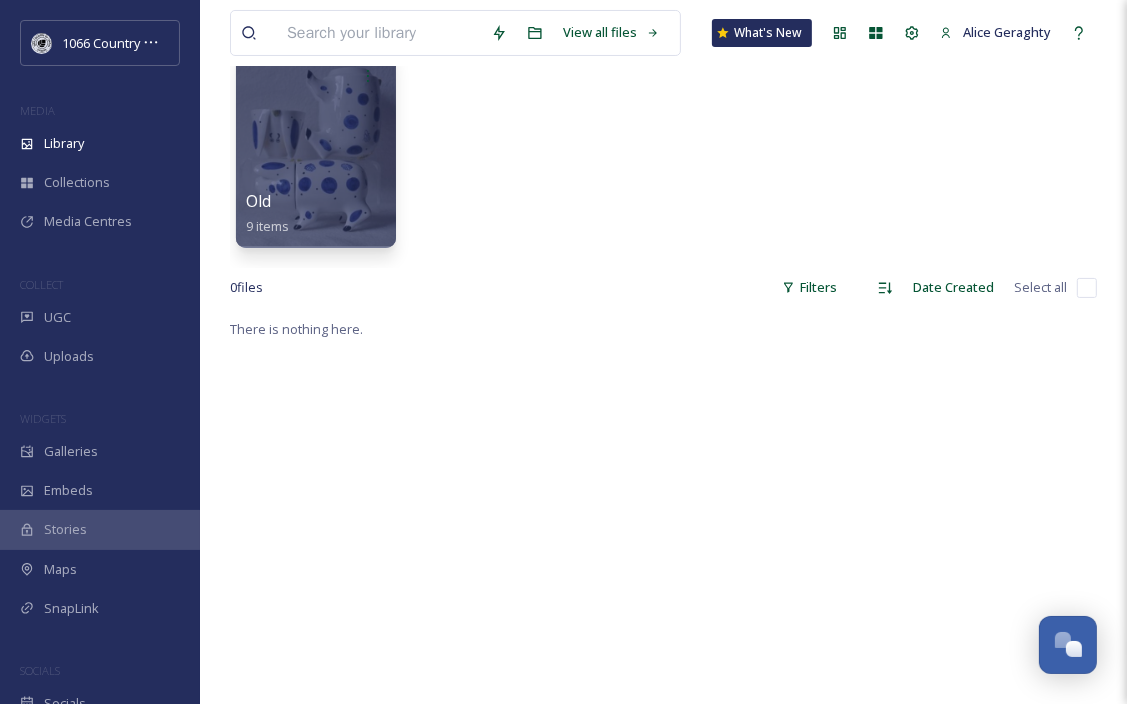 scroll, scrollTop: 0, scrollLeft: 0, axis: both 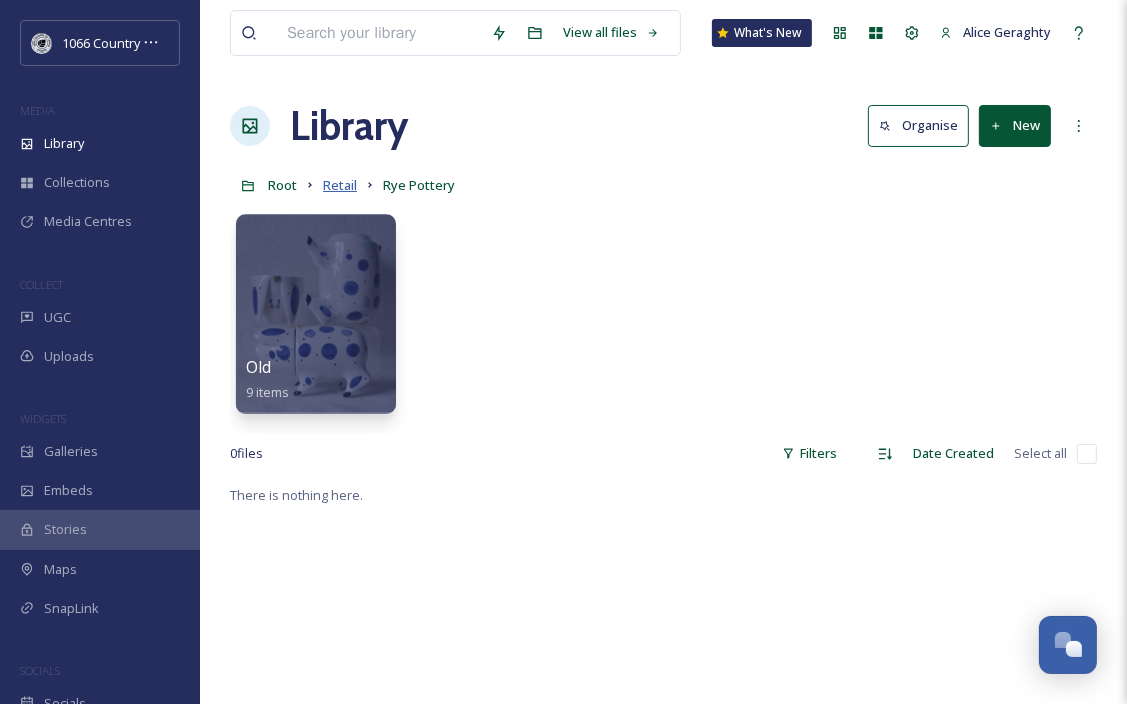 click on "Retail" at bounding box center [340, 185] 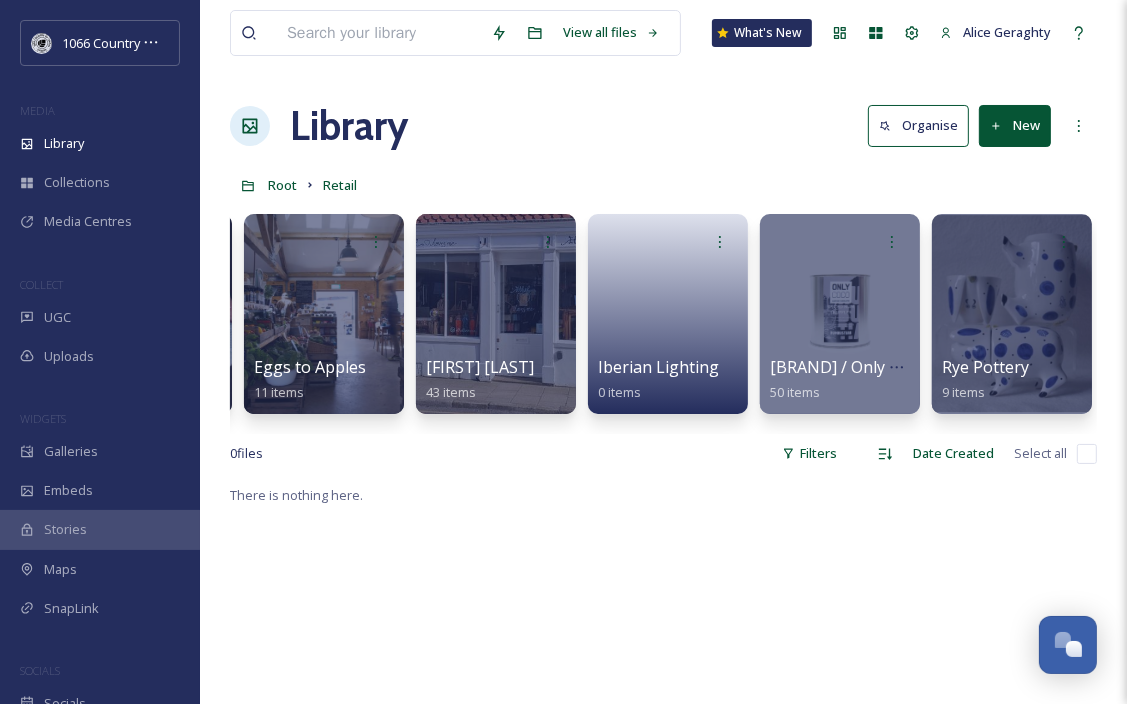 scroll, scrollTop: 0, scrollLeft: 0, axis: both 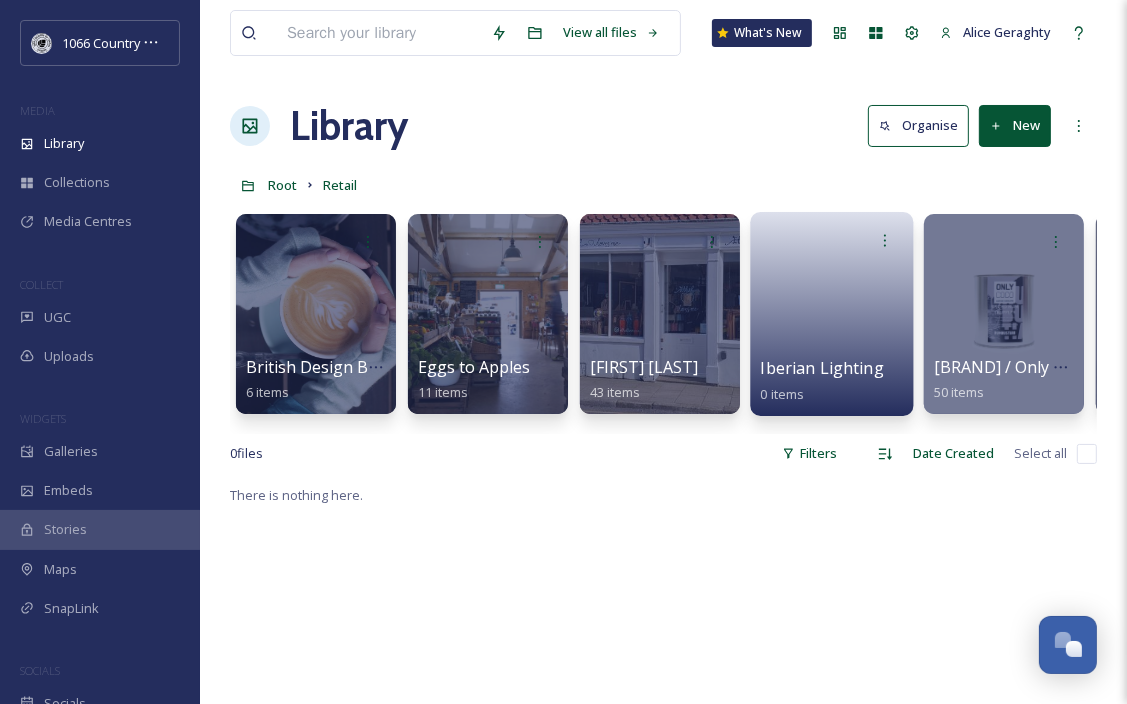 click at bounding box center [832, 307] 